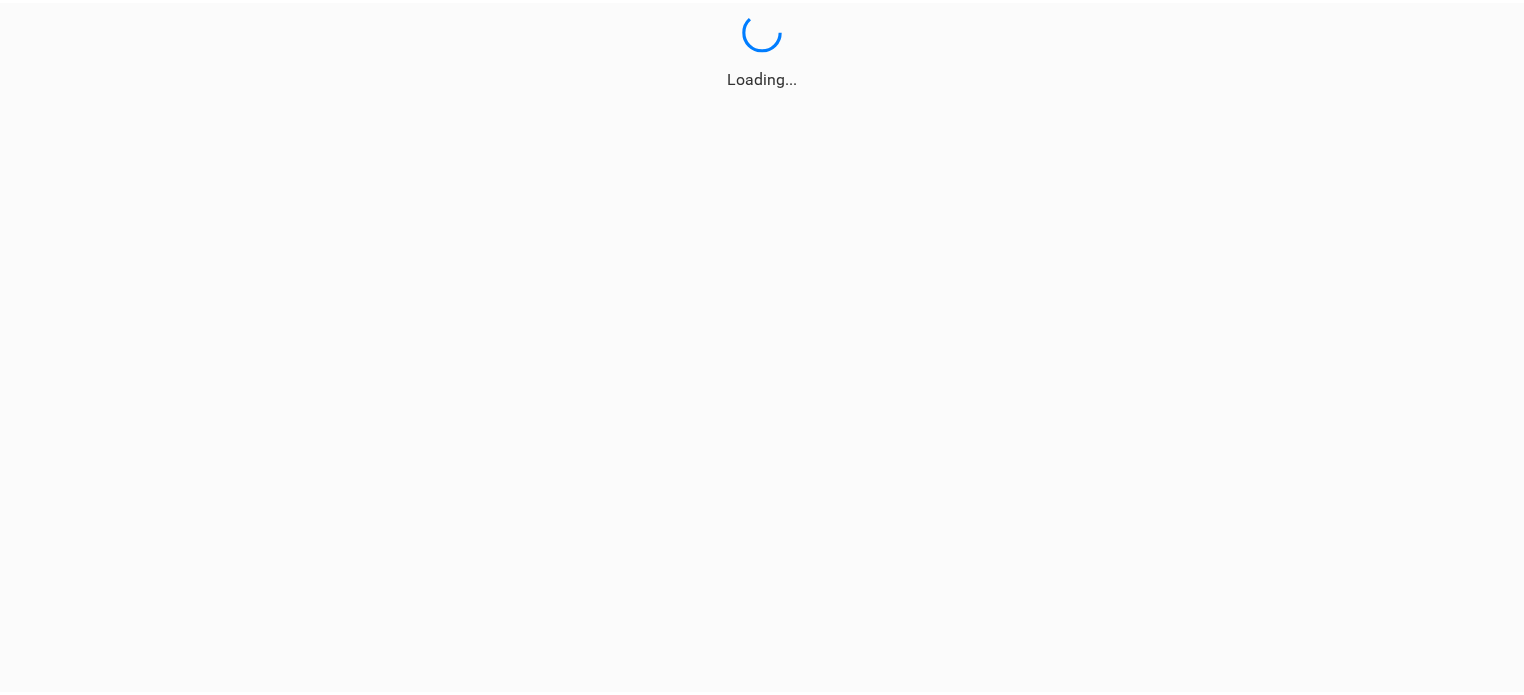 scroll, scrollTop: 0, scrollLeft: 0, axis: both 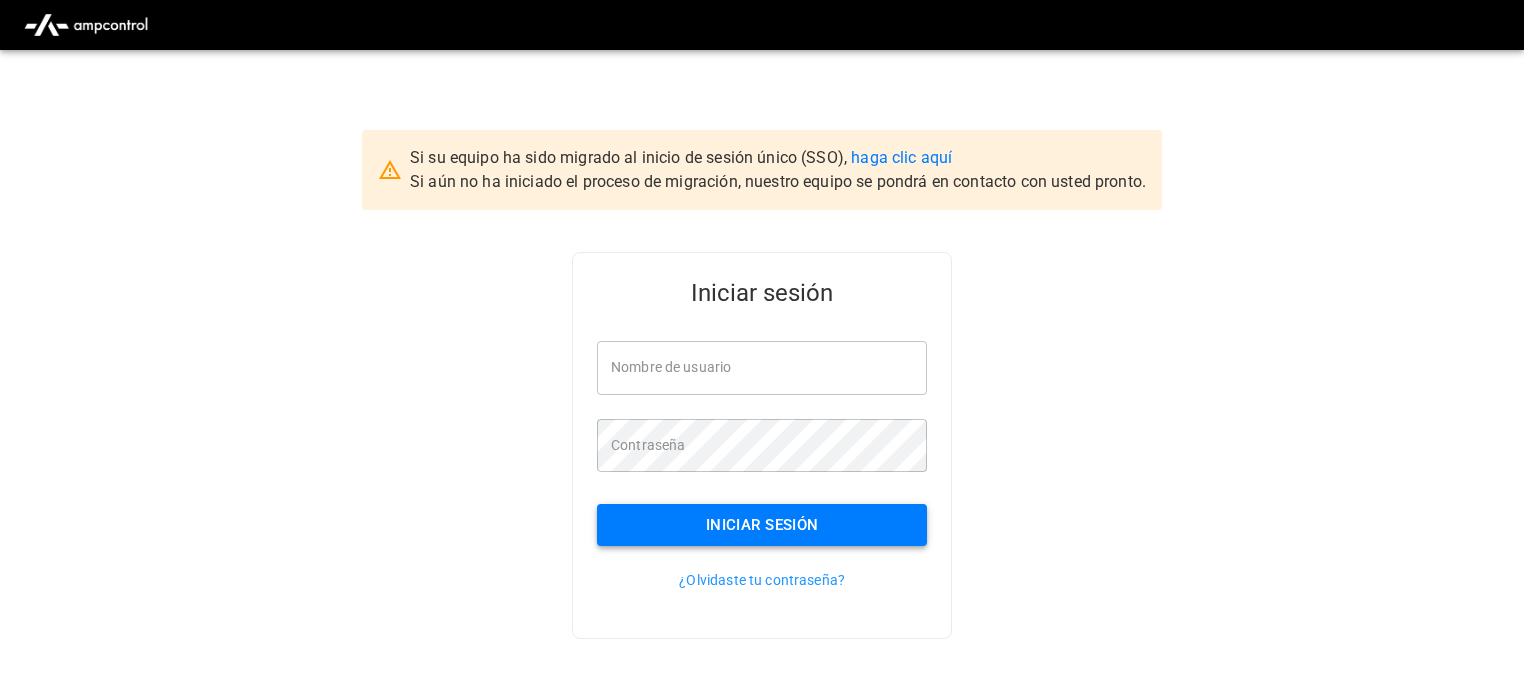 type on "**********" 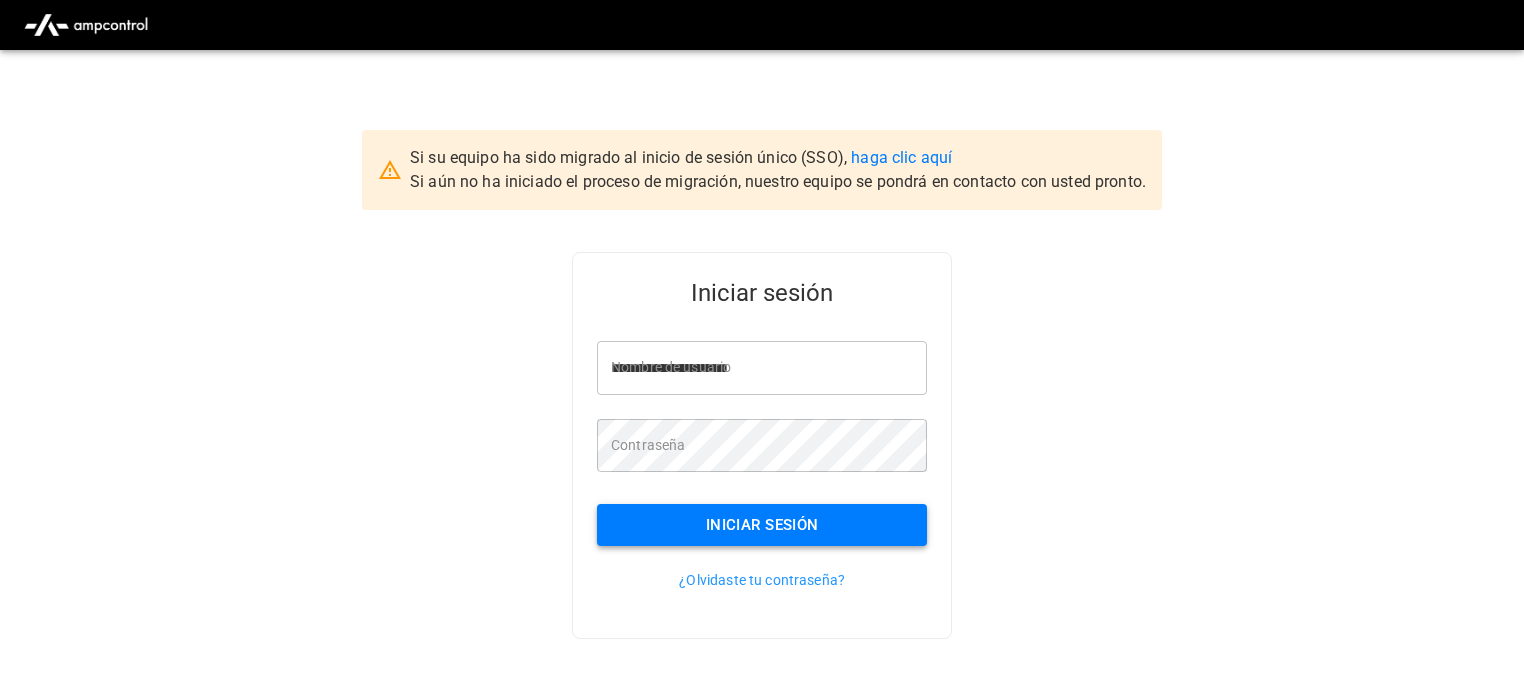 click on "Iniciar sesión" at bounding box center [762, 525] 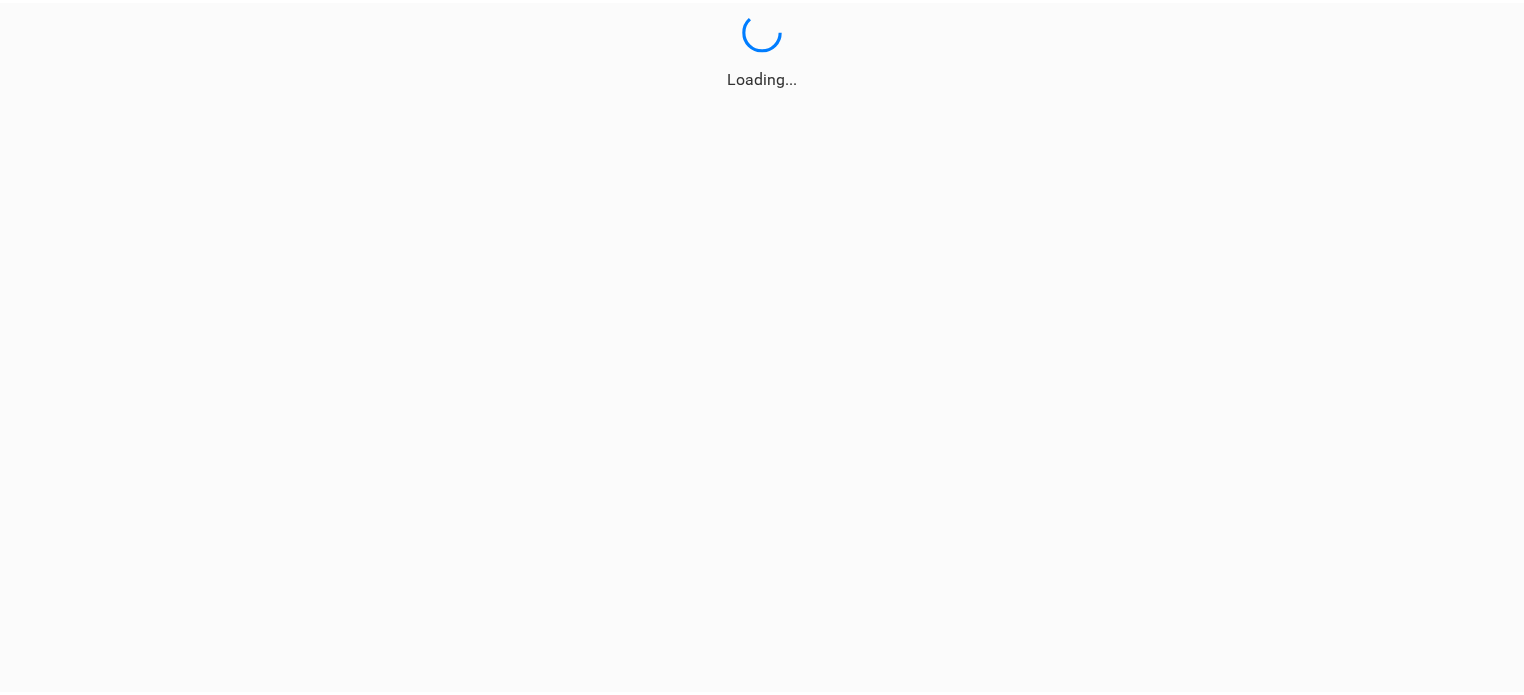 scroll, scrollTop: 0, scrollLeft: 0, axis: both 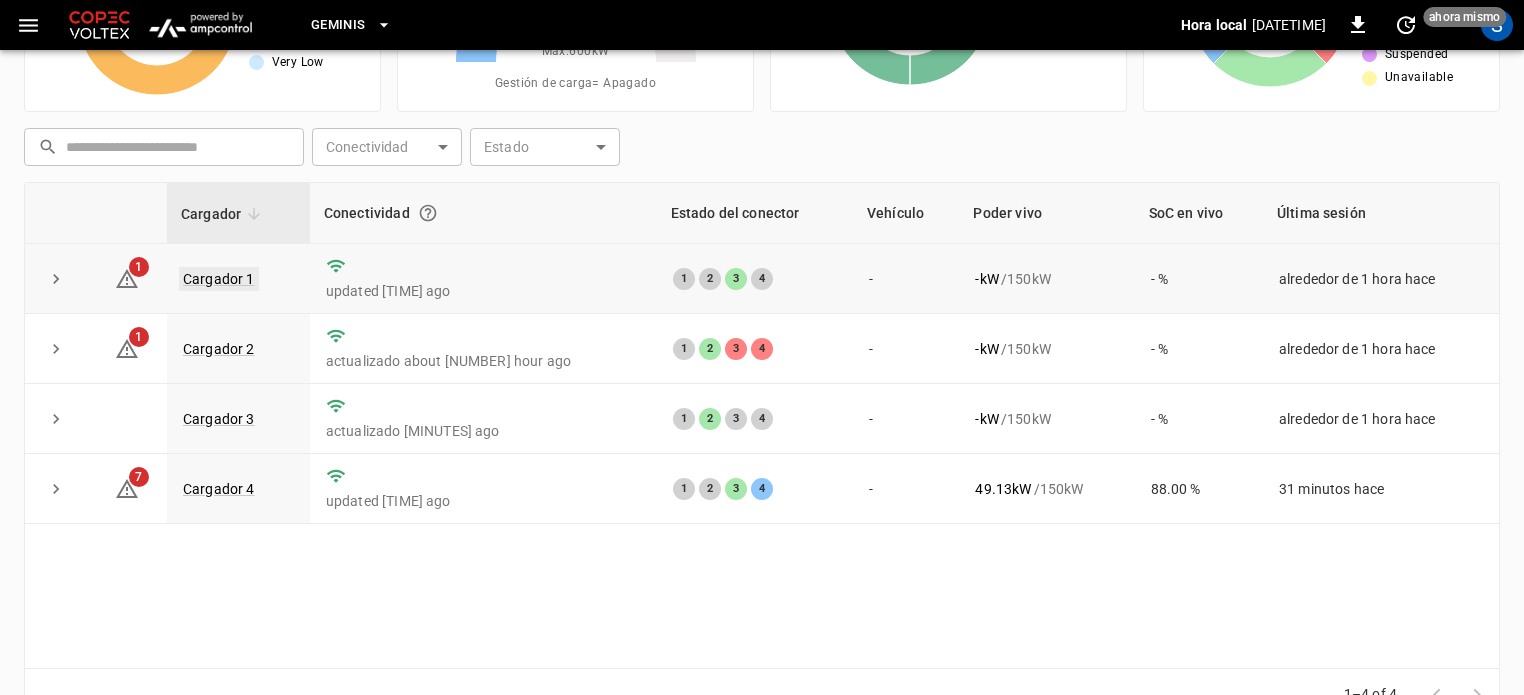 click on "Cargador 1" at bounding box center (219, 279) 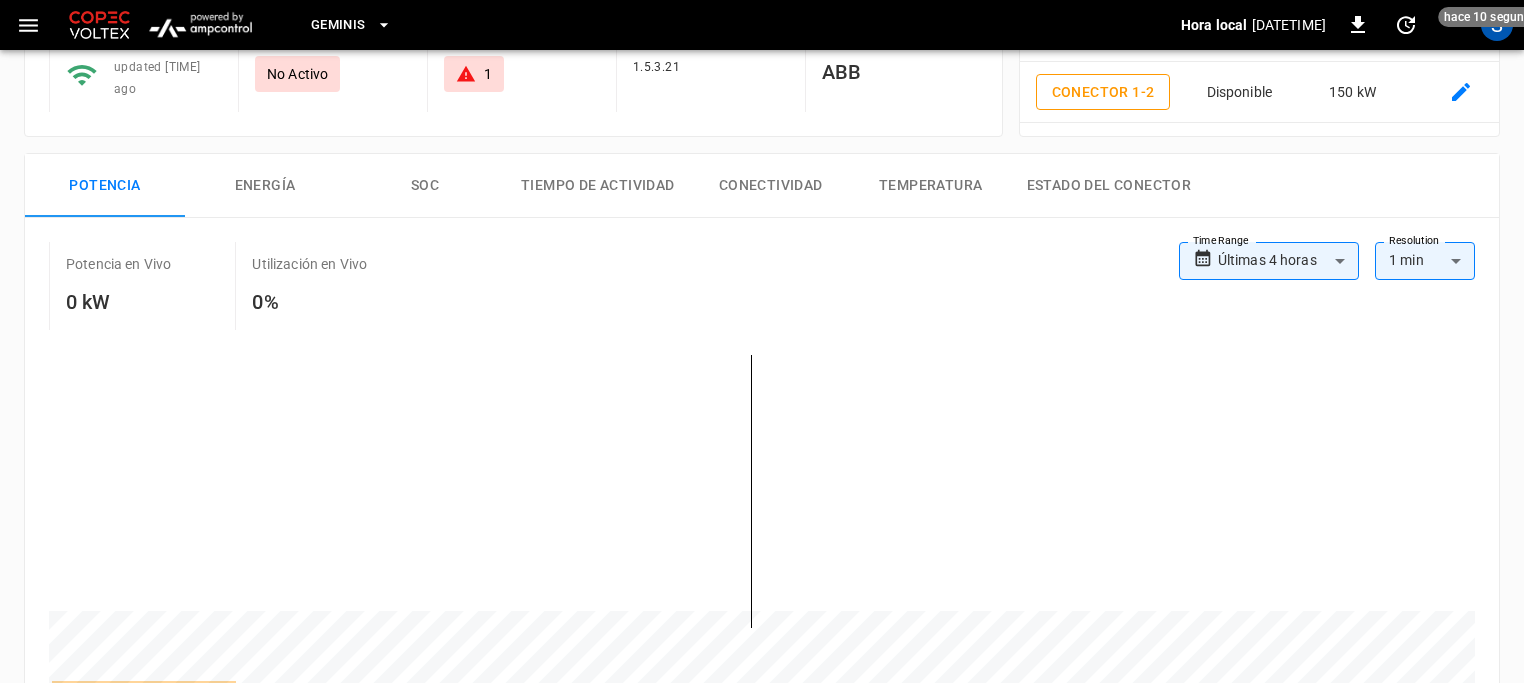 scroll, scrollTop: 0, scrollLeft: 0, axis: both 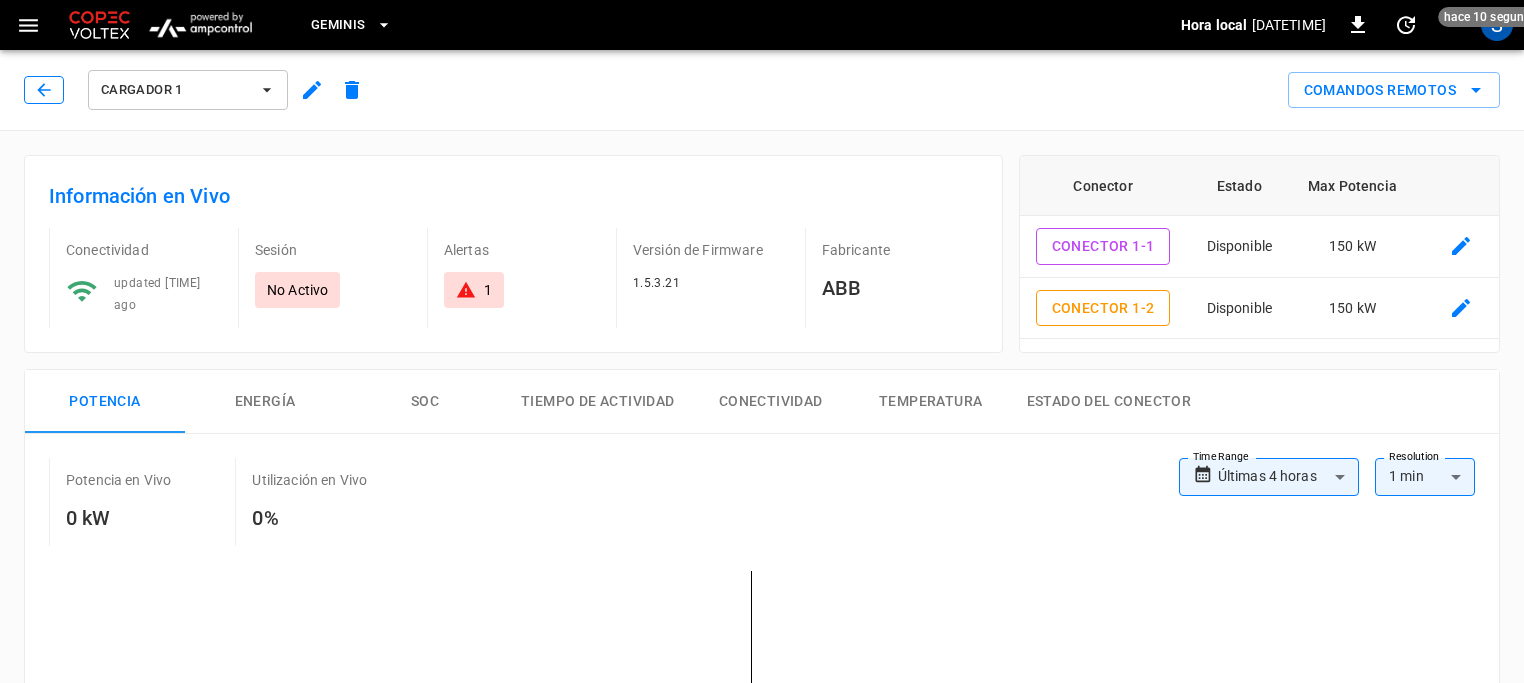 click at bounding box center [44, 90] 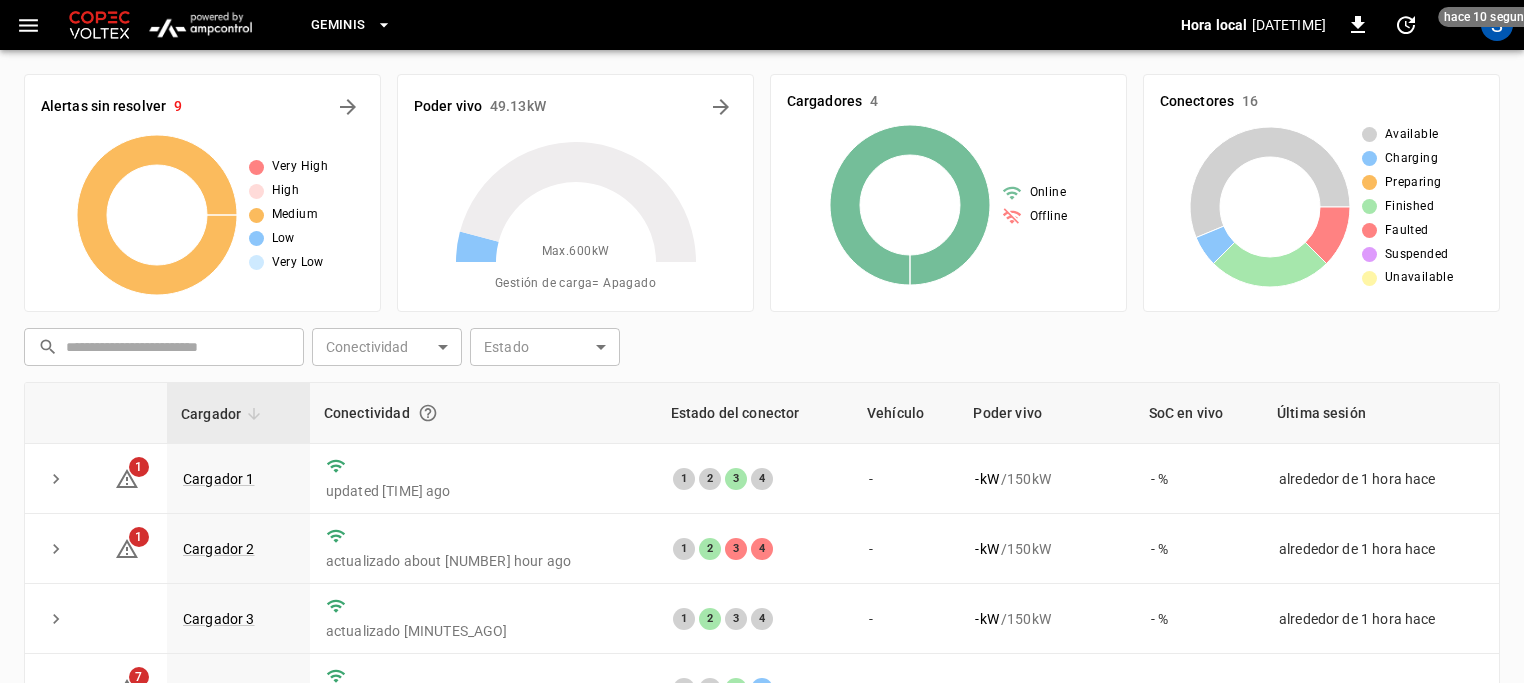 scroll, scrollTop: 200, scrollLeft: 0, axis: vertical 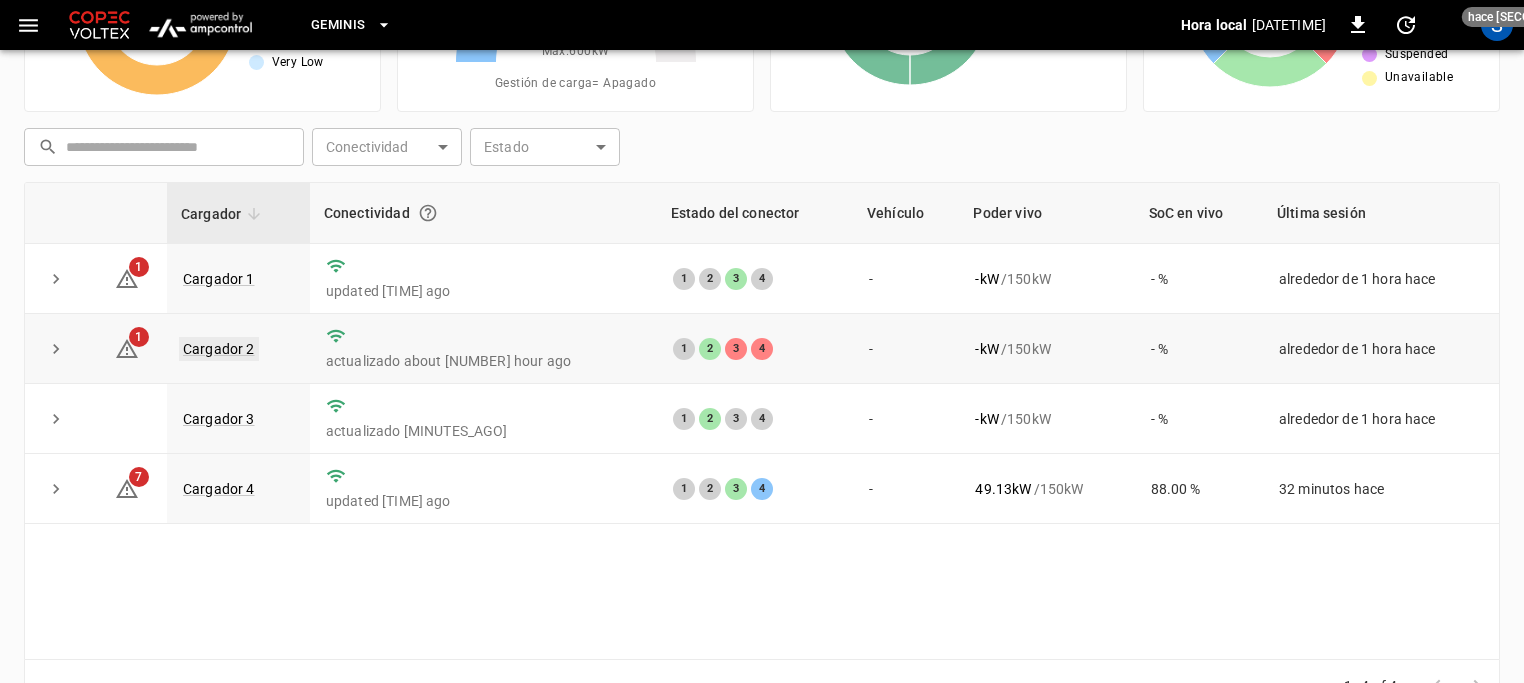 click on "Cargador 2" at bounding box center [219, 349] 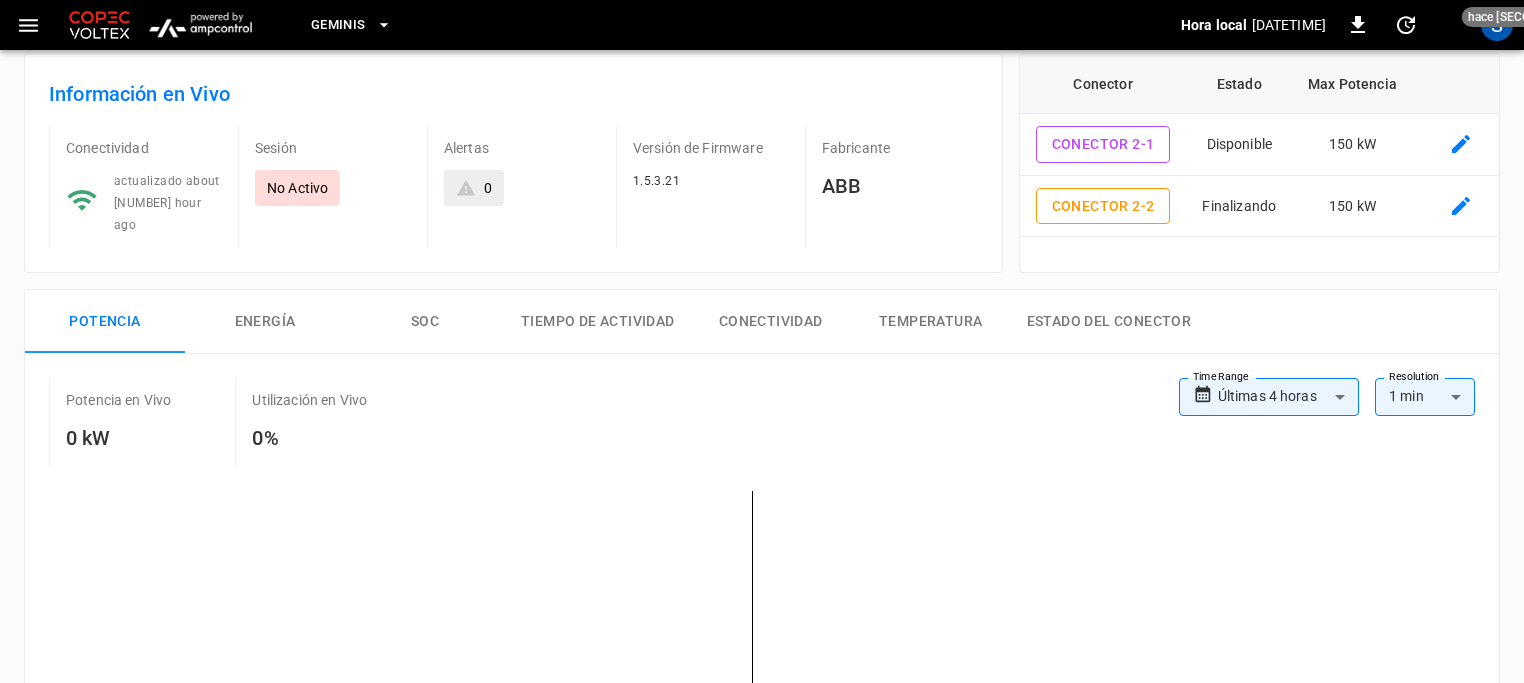 scroll, scrollTop: 0, scrollLeft: 0, axis: both 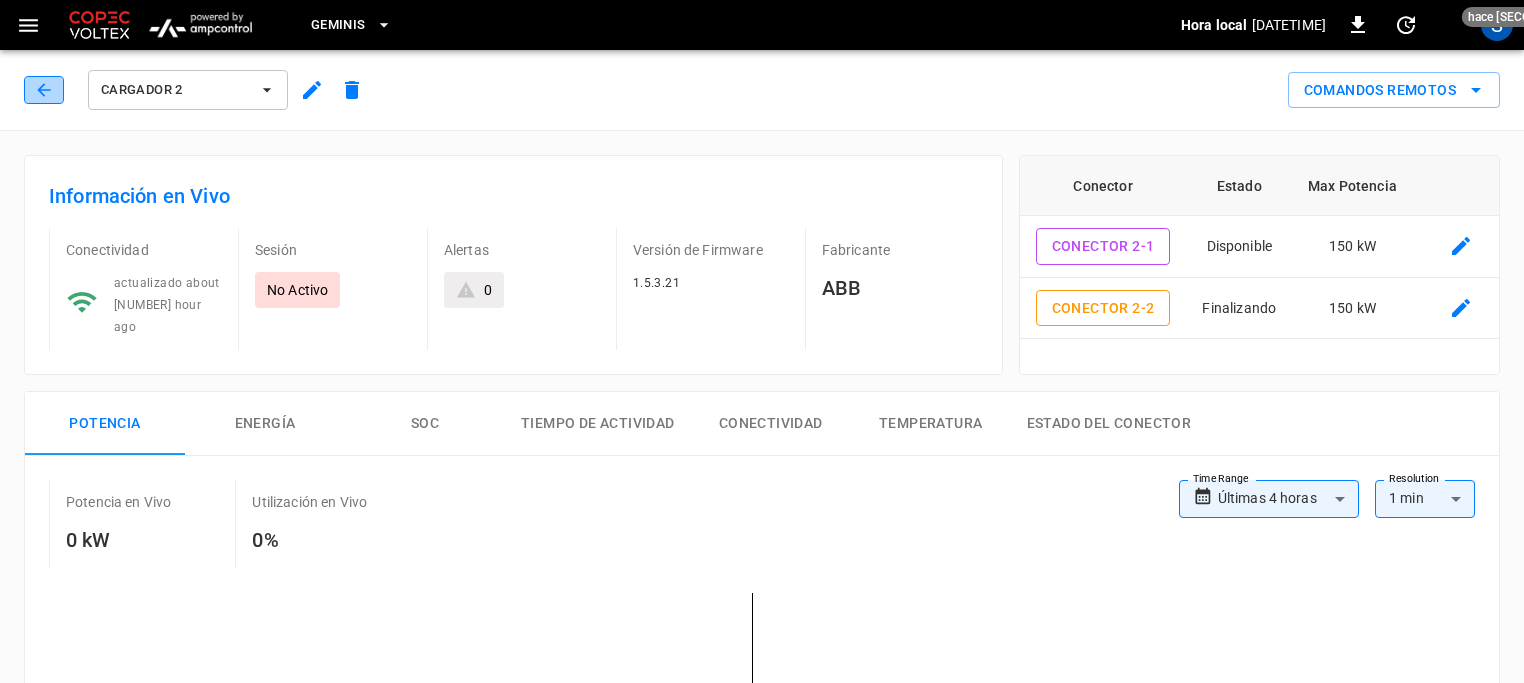 click at bounding box center [44, 90] 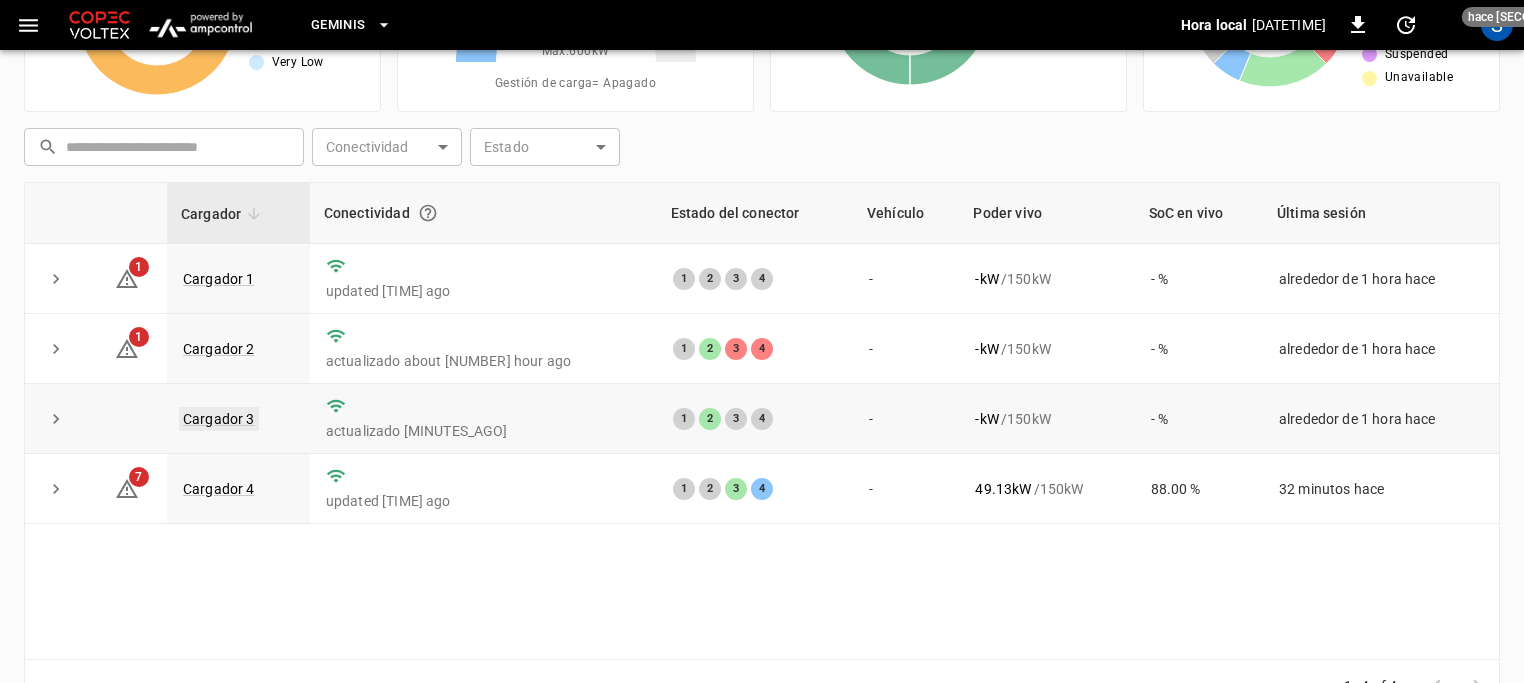 click on "Cargador 3" at bounding box center (219, 419) 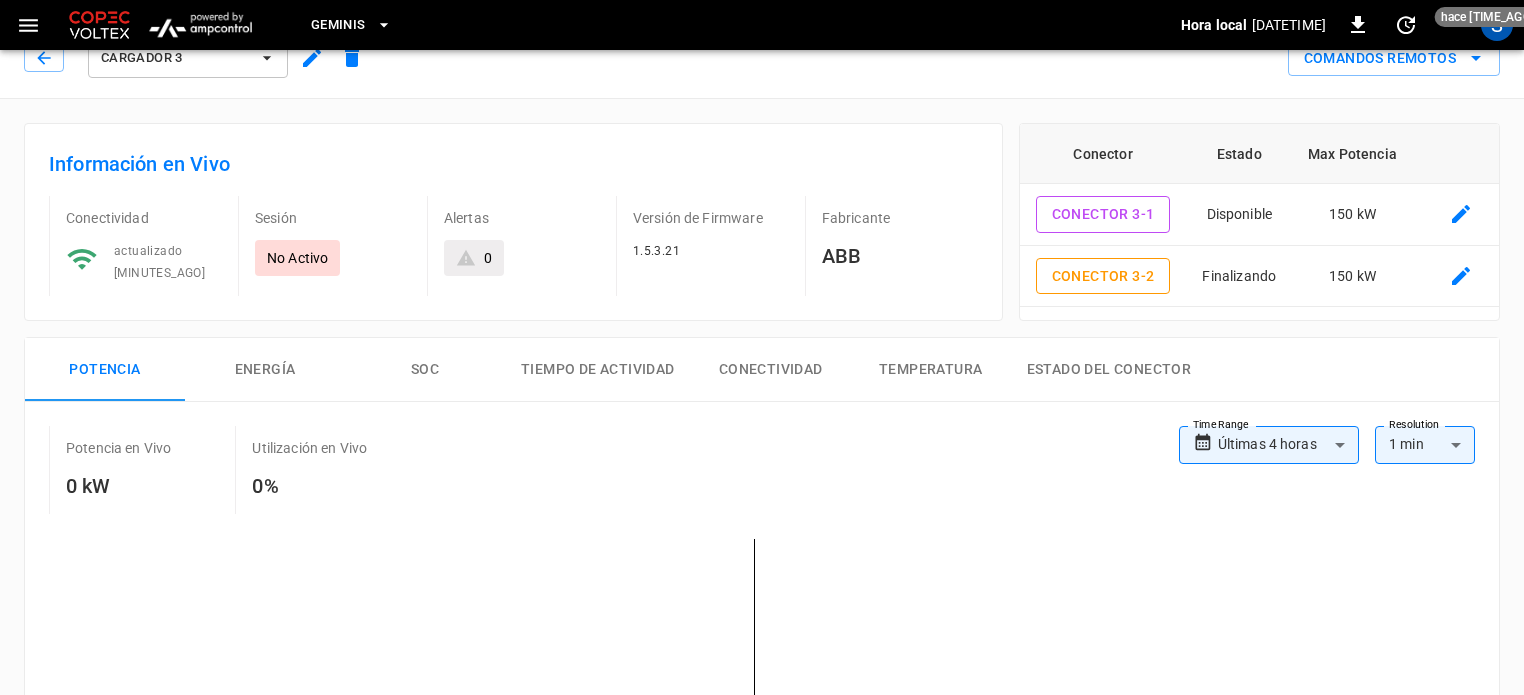 scroll, scrollTop: 0, scrollLeft: 0, axis: both 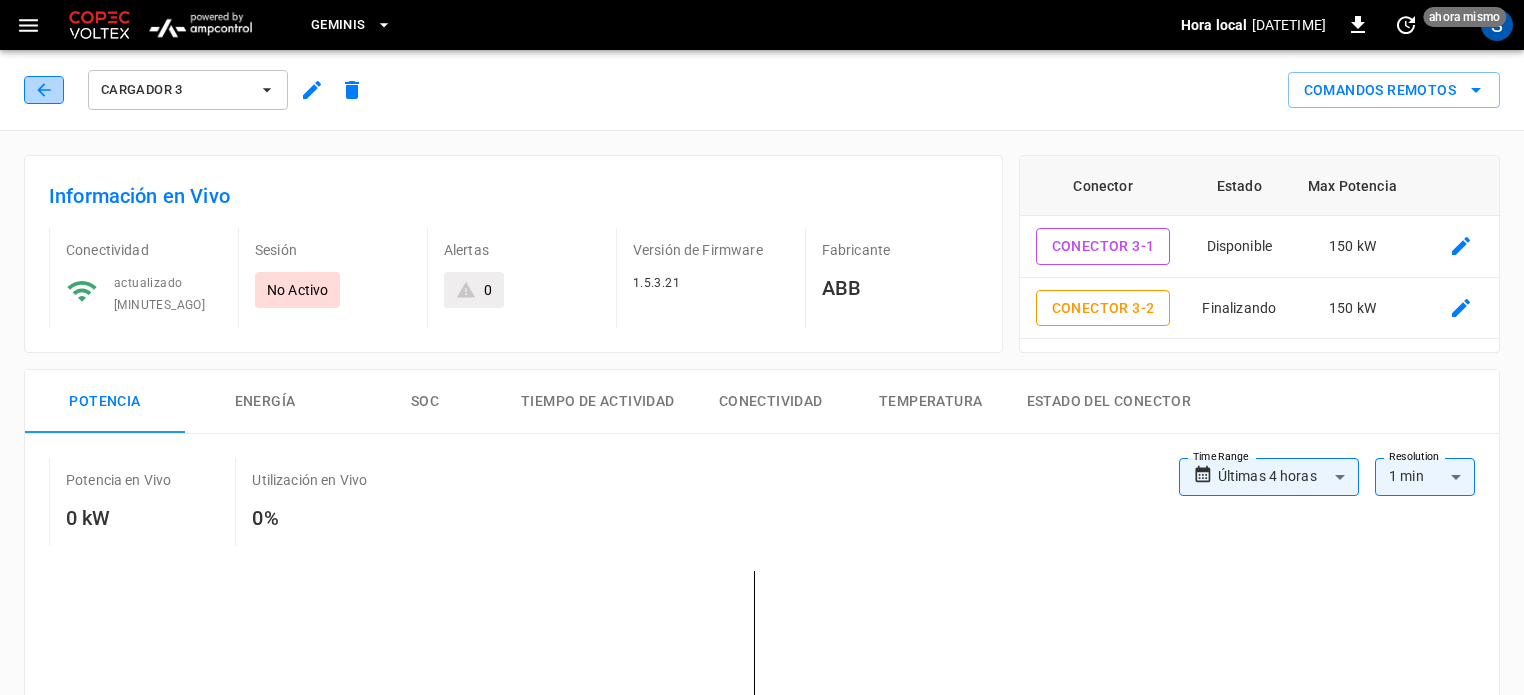 click at bounding box center (43, 89) 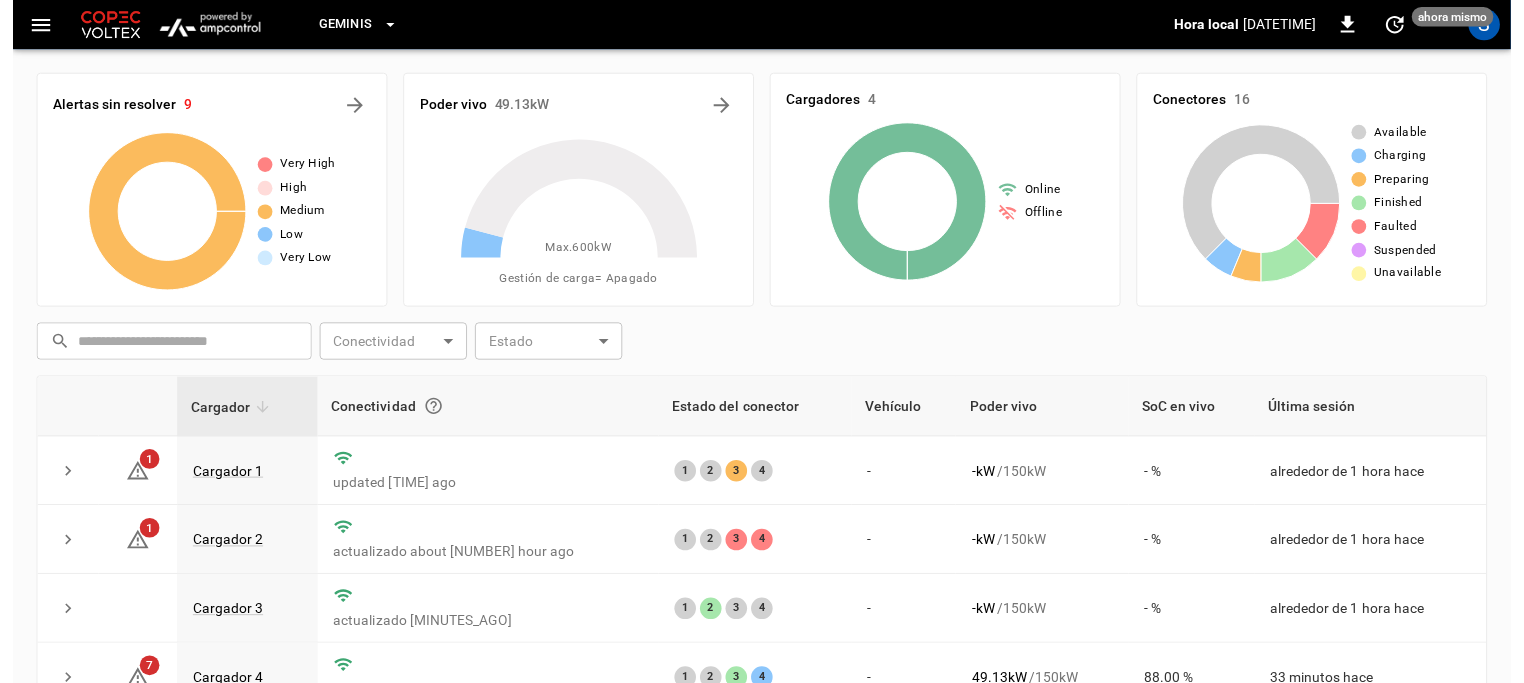 scroll, scrollTop: 200, scrollLeft: 0, axis: vertical 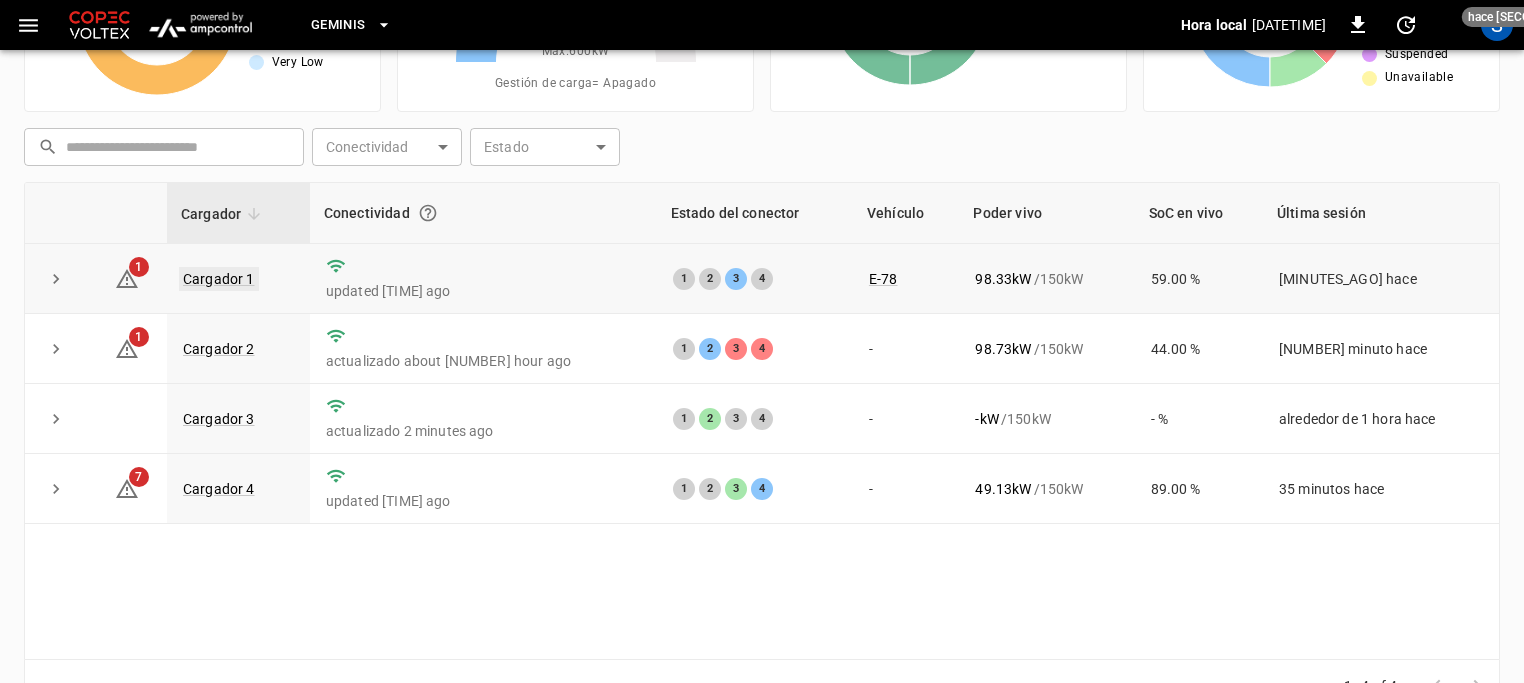 click on "Cargador 1" at bounding box center [219, 279] 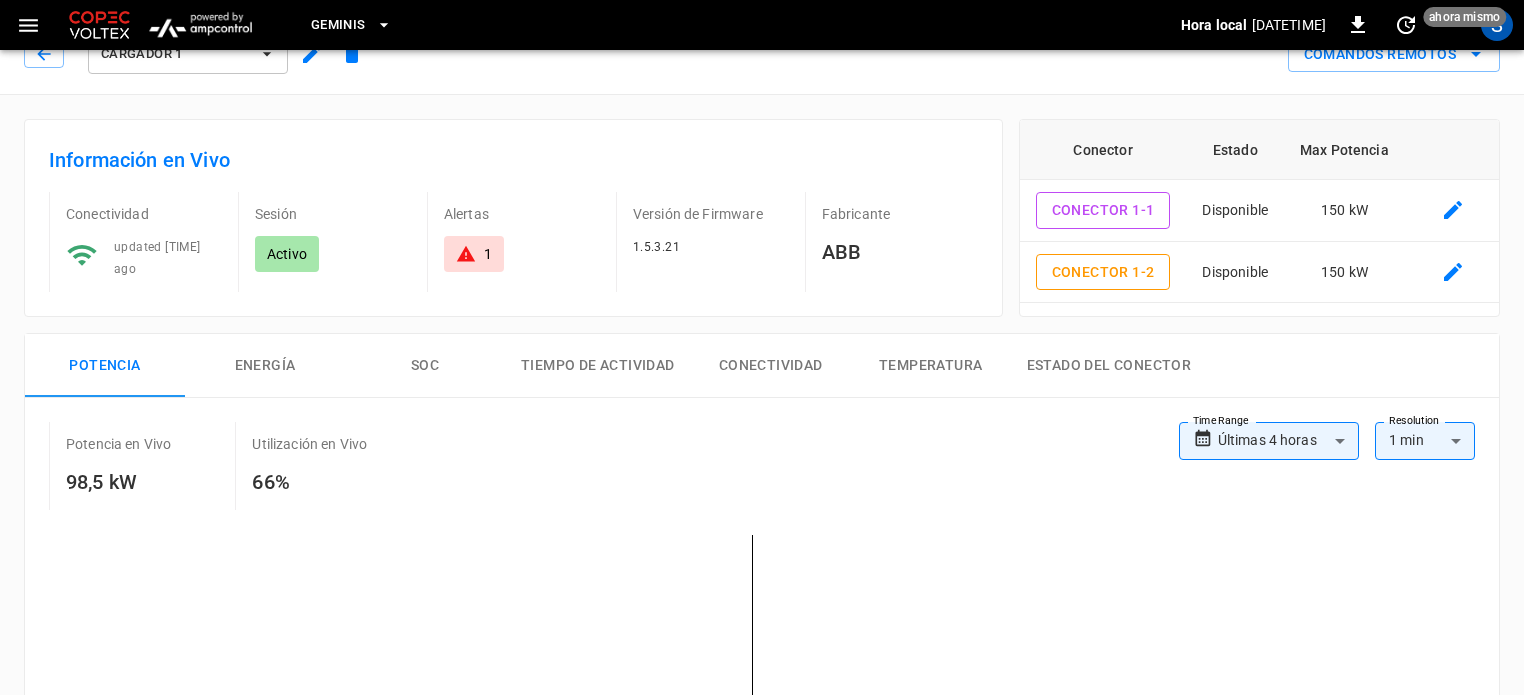 scroll, scrollTop: 0, scrollLeft: 0, axis: both 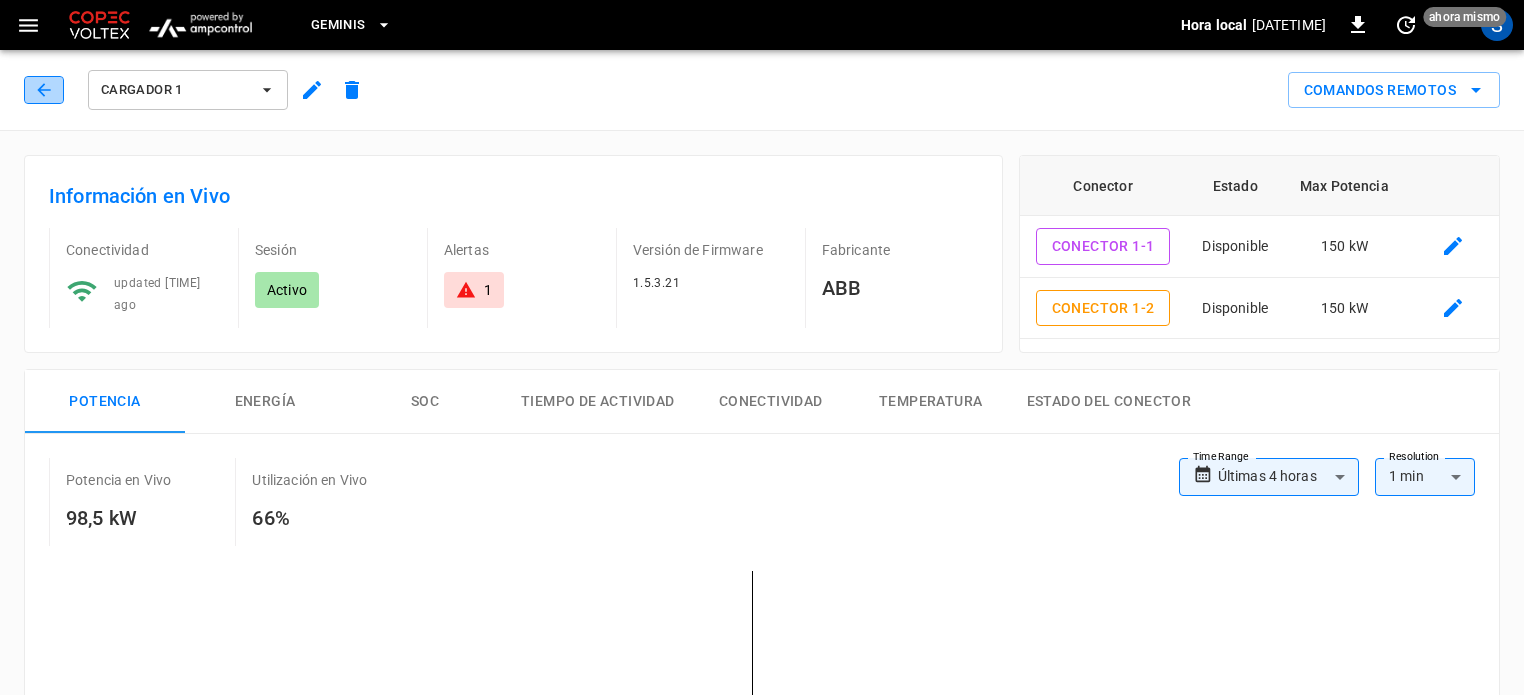 click at bounding box center (44, 90) 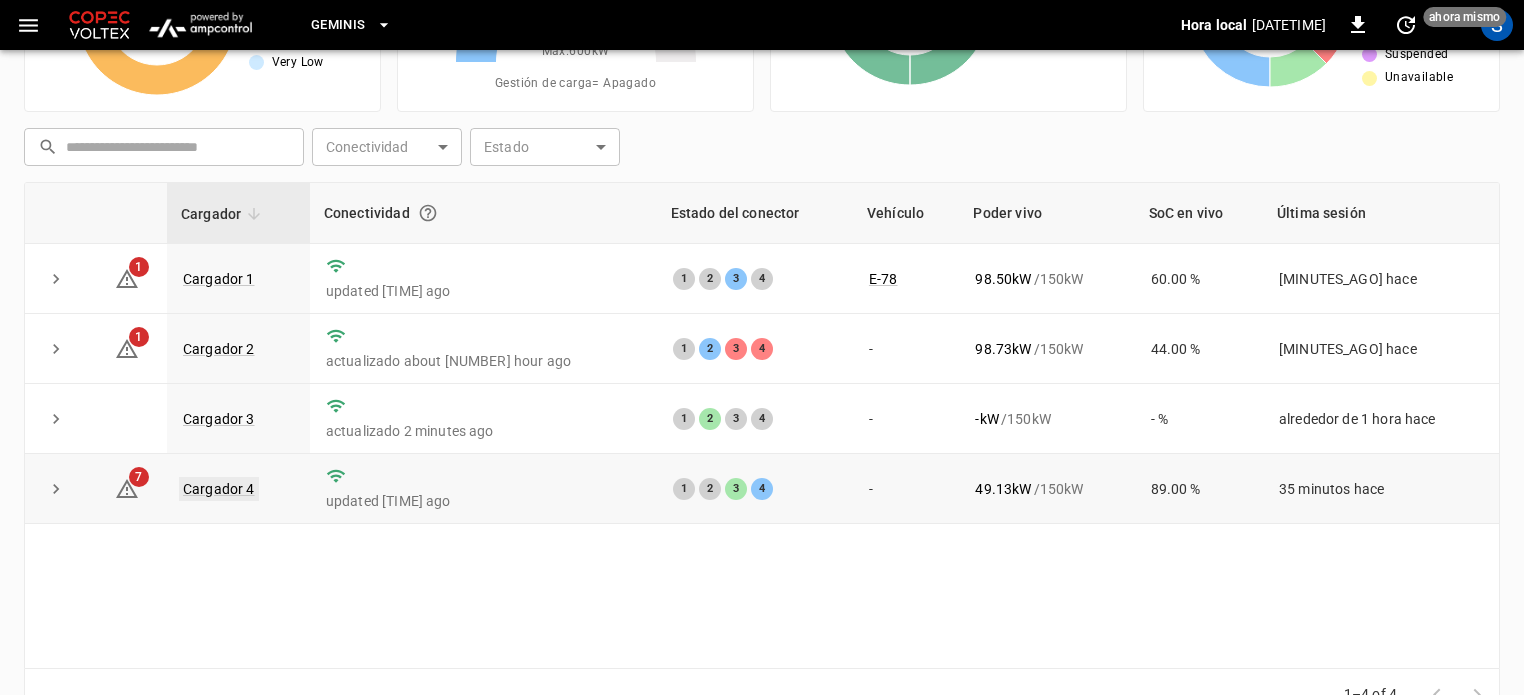 click on "Cargador 4" at bounding box center [219, 489] 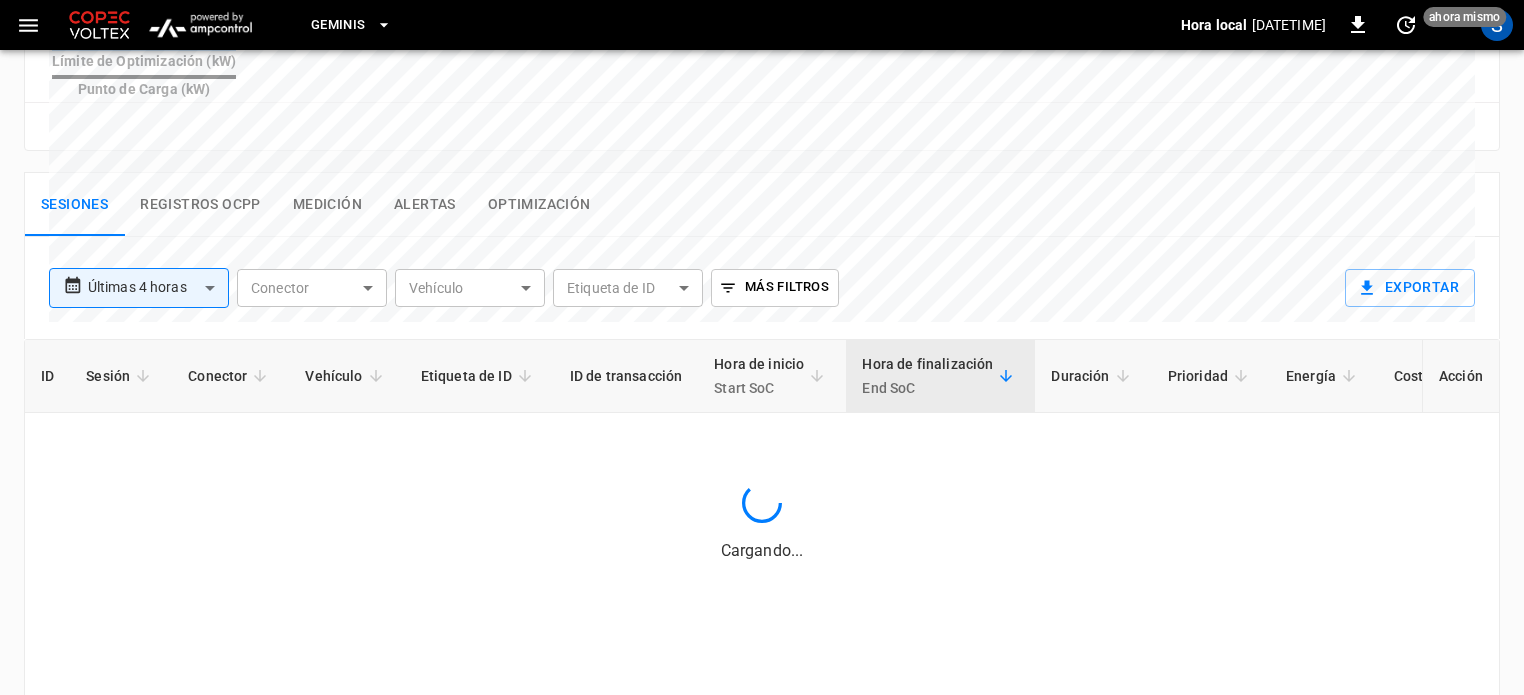 scroll, scrollTop: 900, scrollLeft: 0, axis: vertical 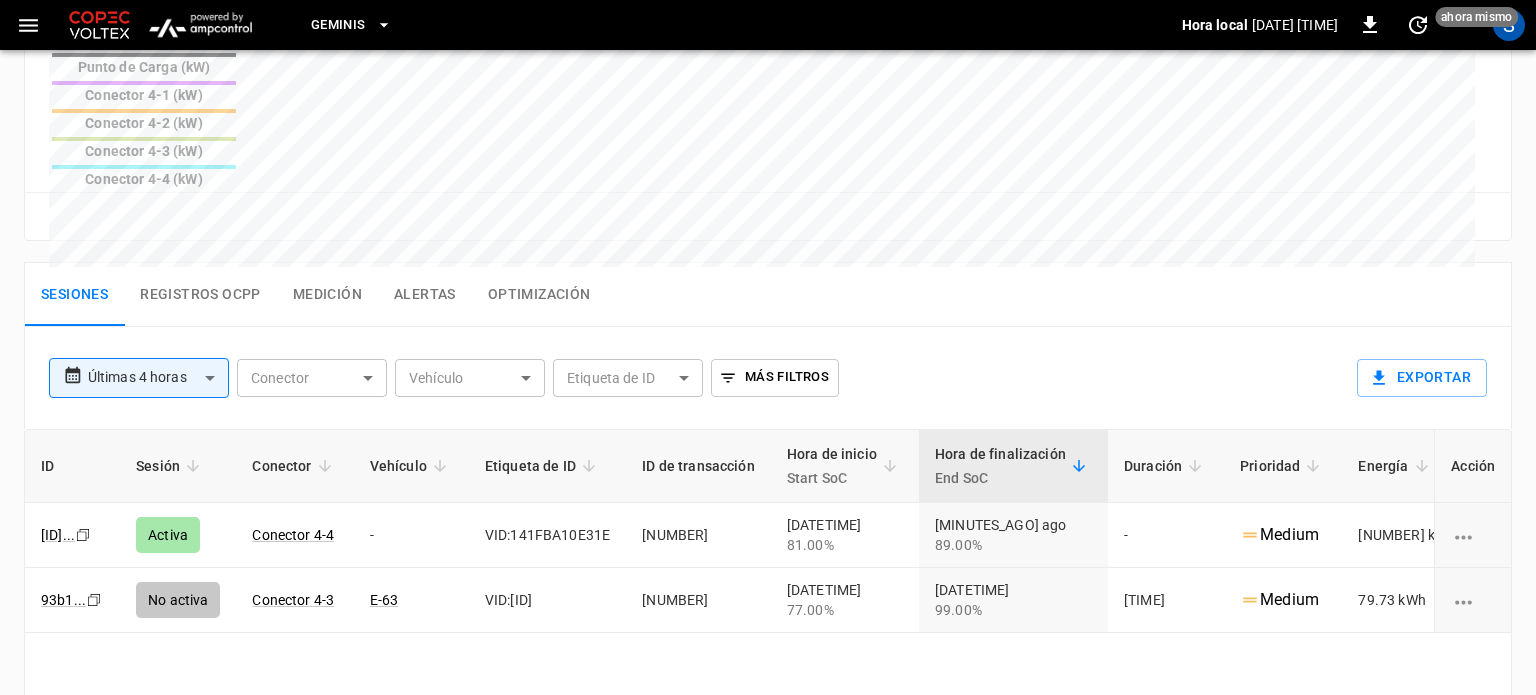 click on "**********" at bounding box center (768, 46) 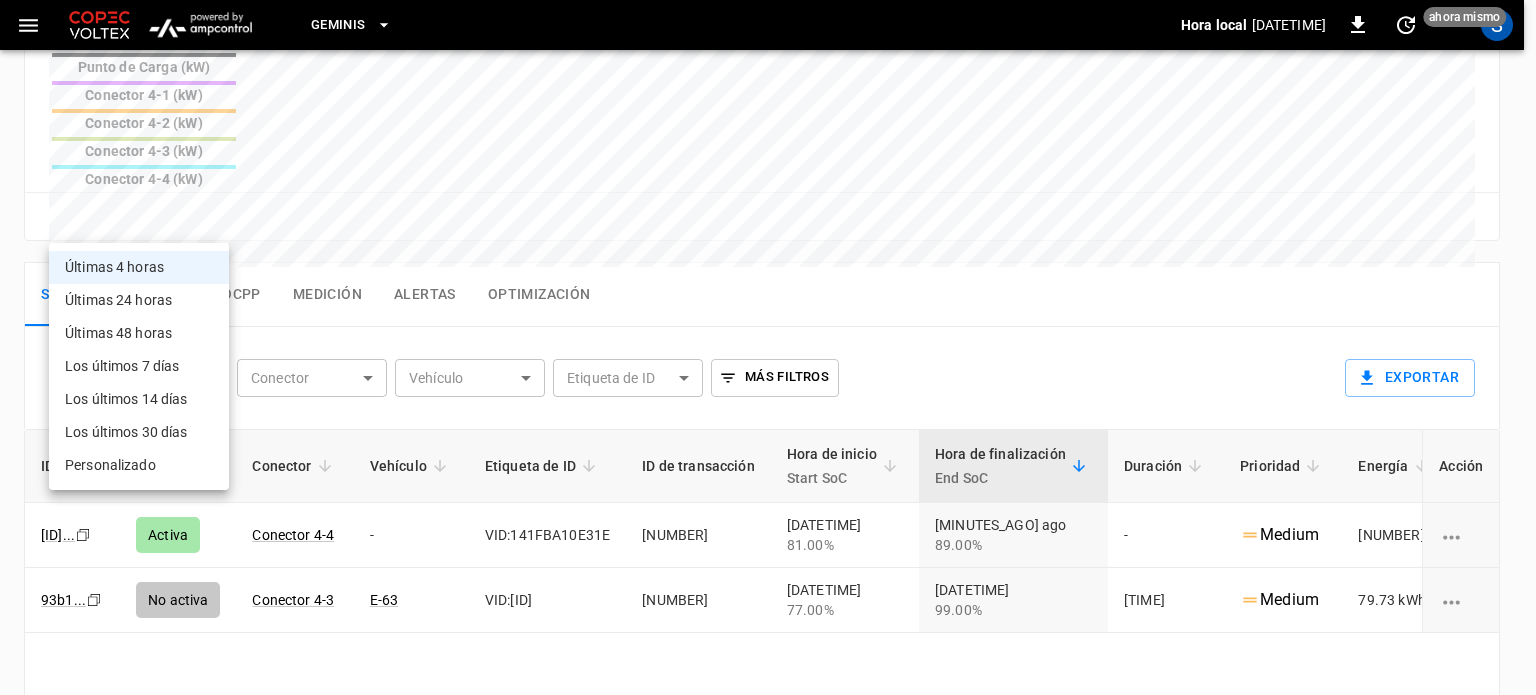 click on "Últimas 24 horas" at bounding box center (139, 300) 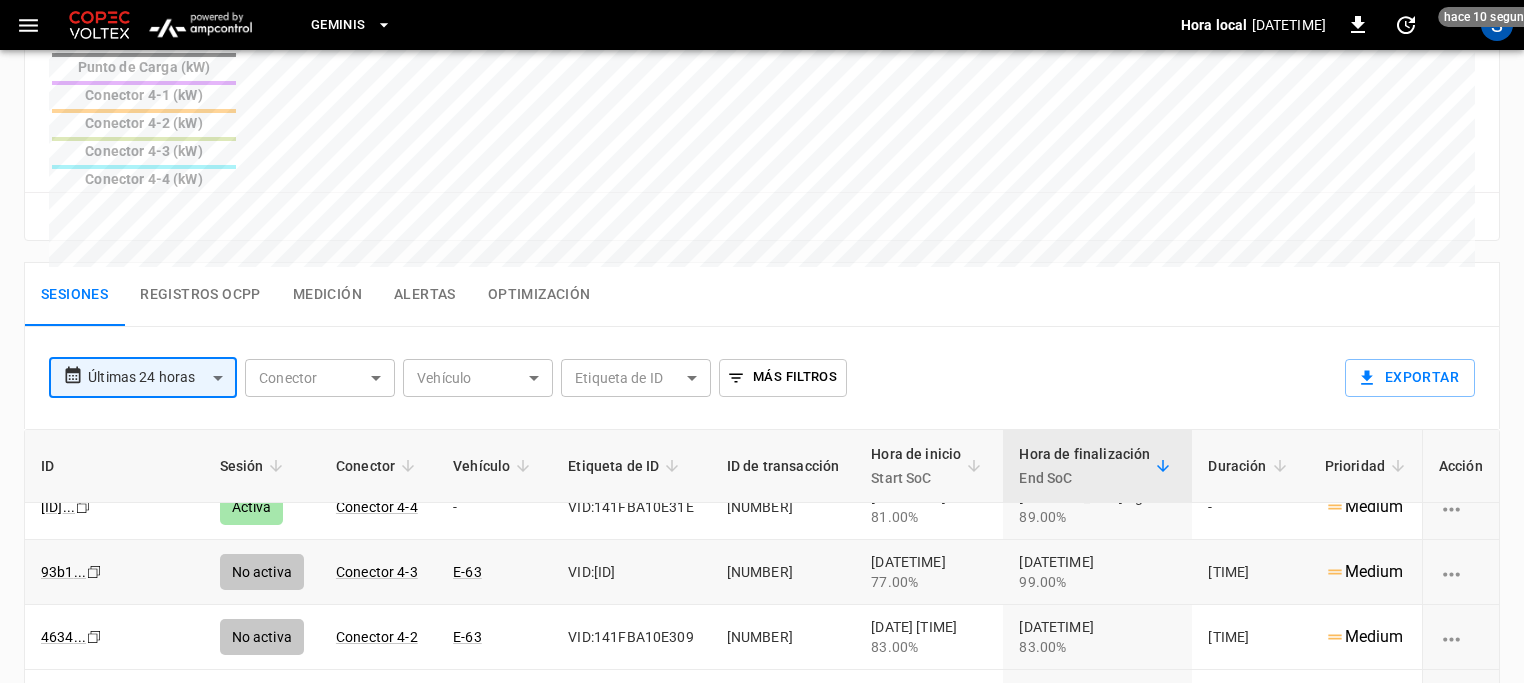 scroll, scrollTop: 0, scrollLeft: 0, axis: both 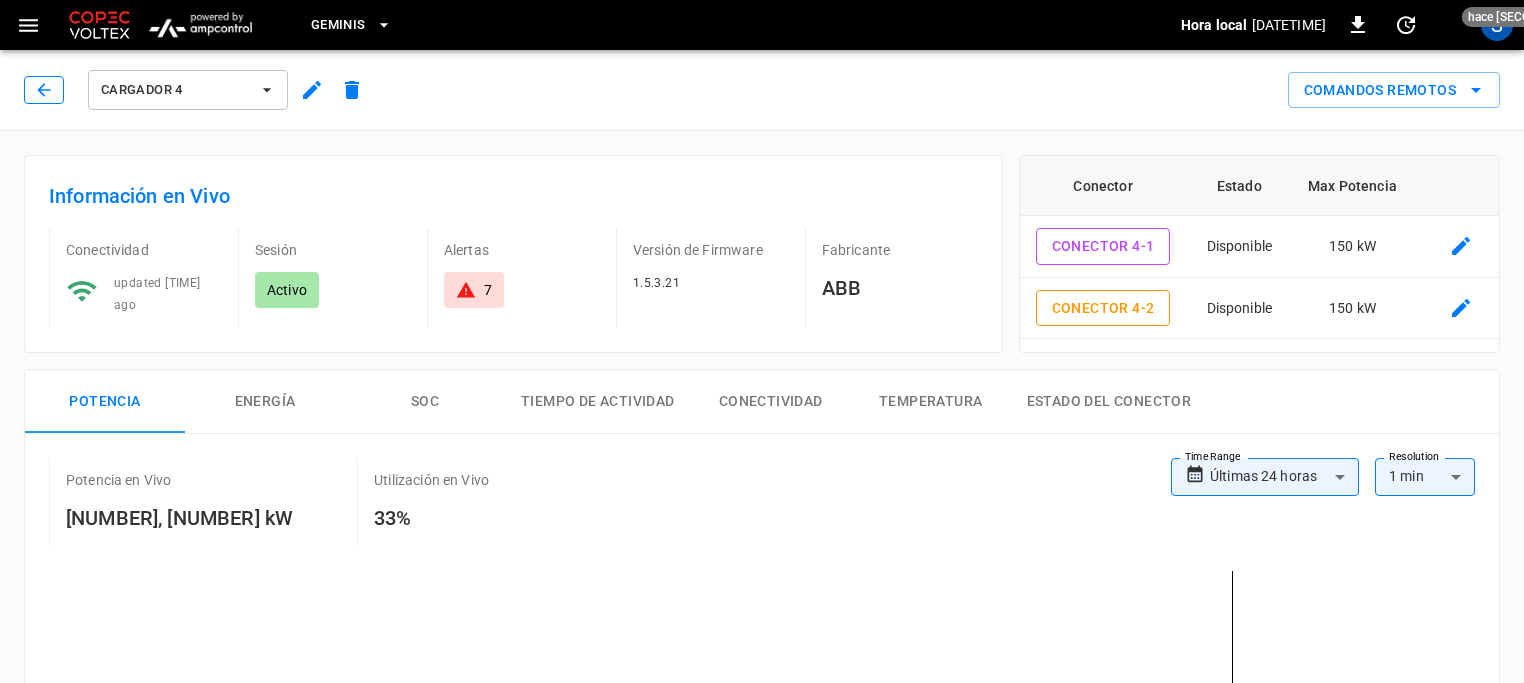 click at bounding box center [44, 90] 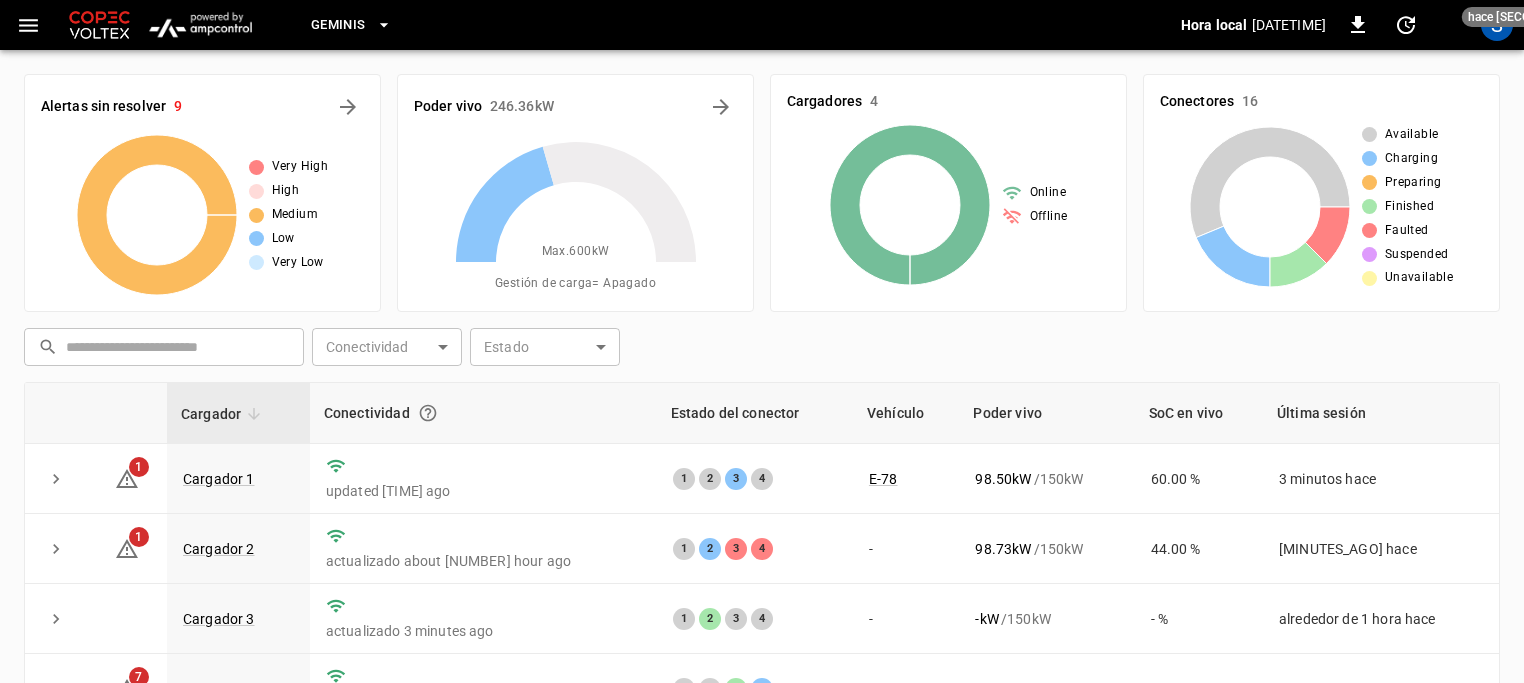 scroll, scrollTop: 200, scrollLeft: 0, axis: vertical 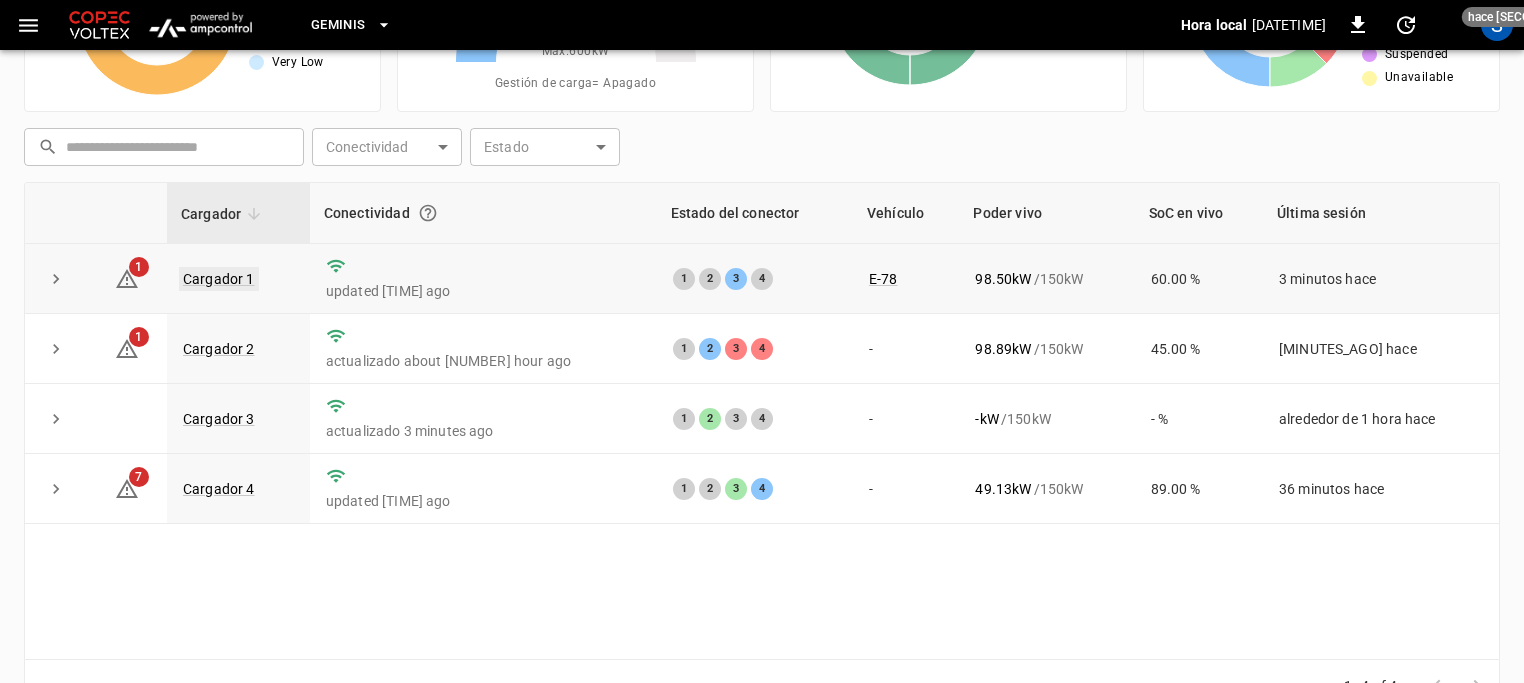 click on "Cargador 1" at bounding box center (219, 279) 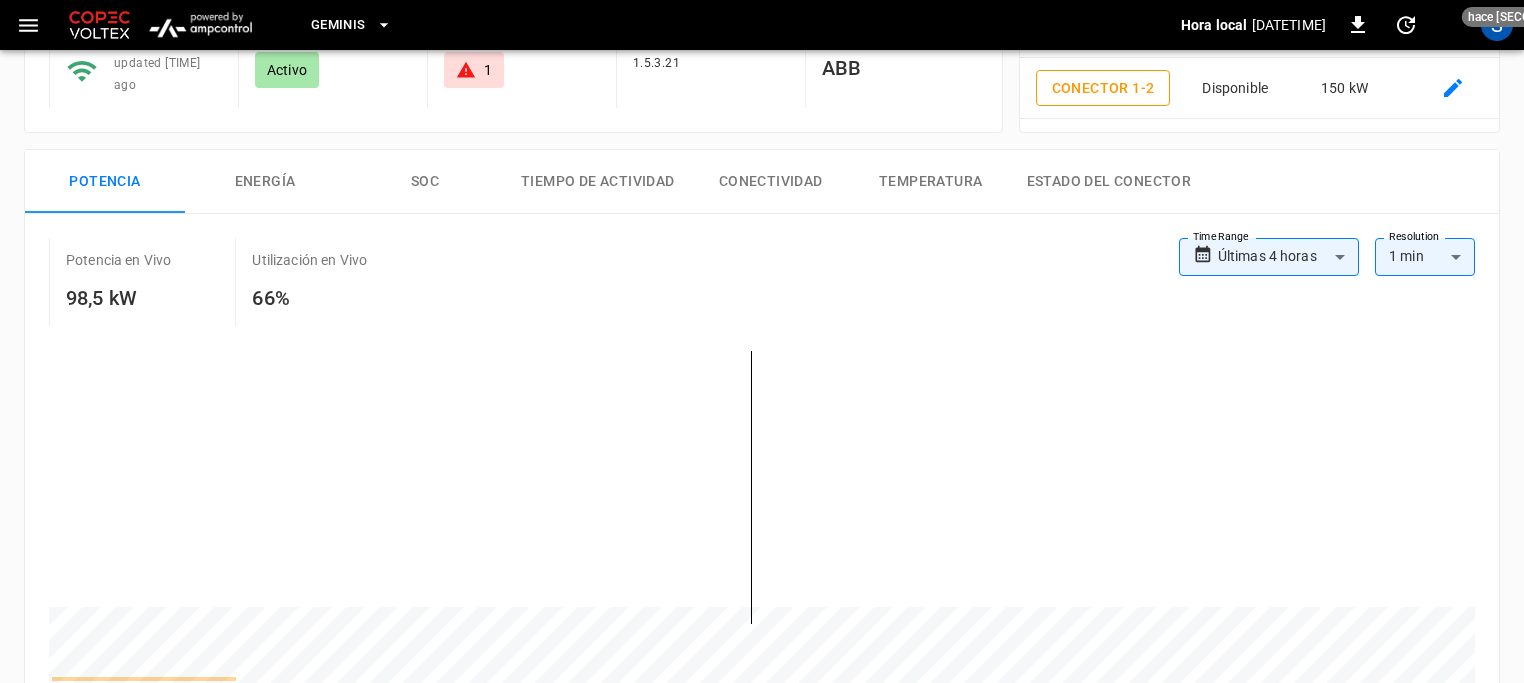 scroll, scrollTop: 0, scrollLeft: 0, axis: both 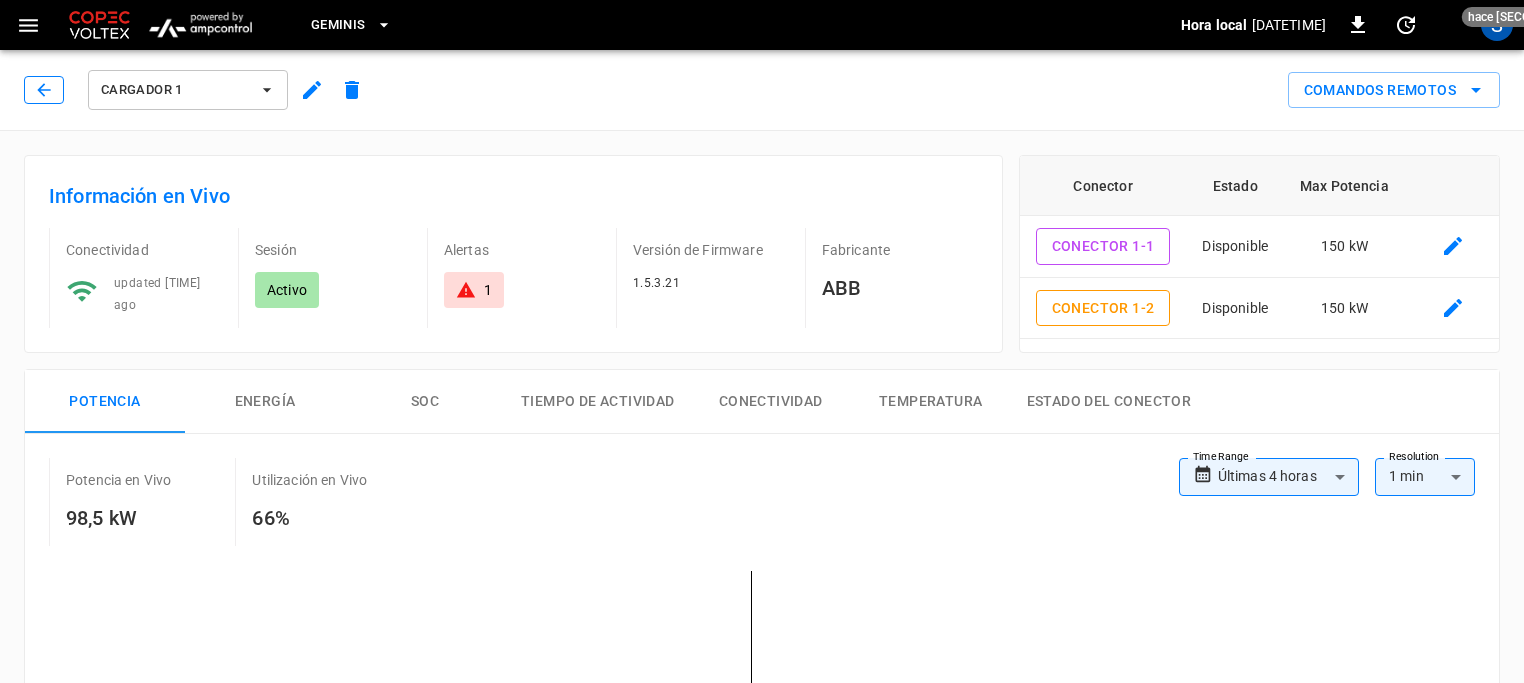 click at bounding box center (44, 90) 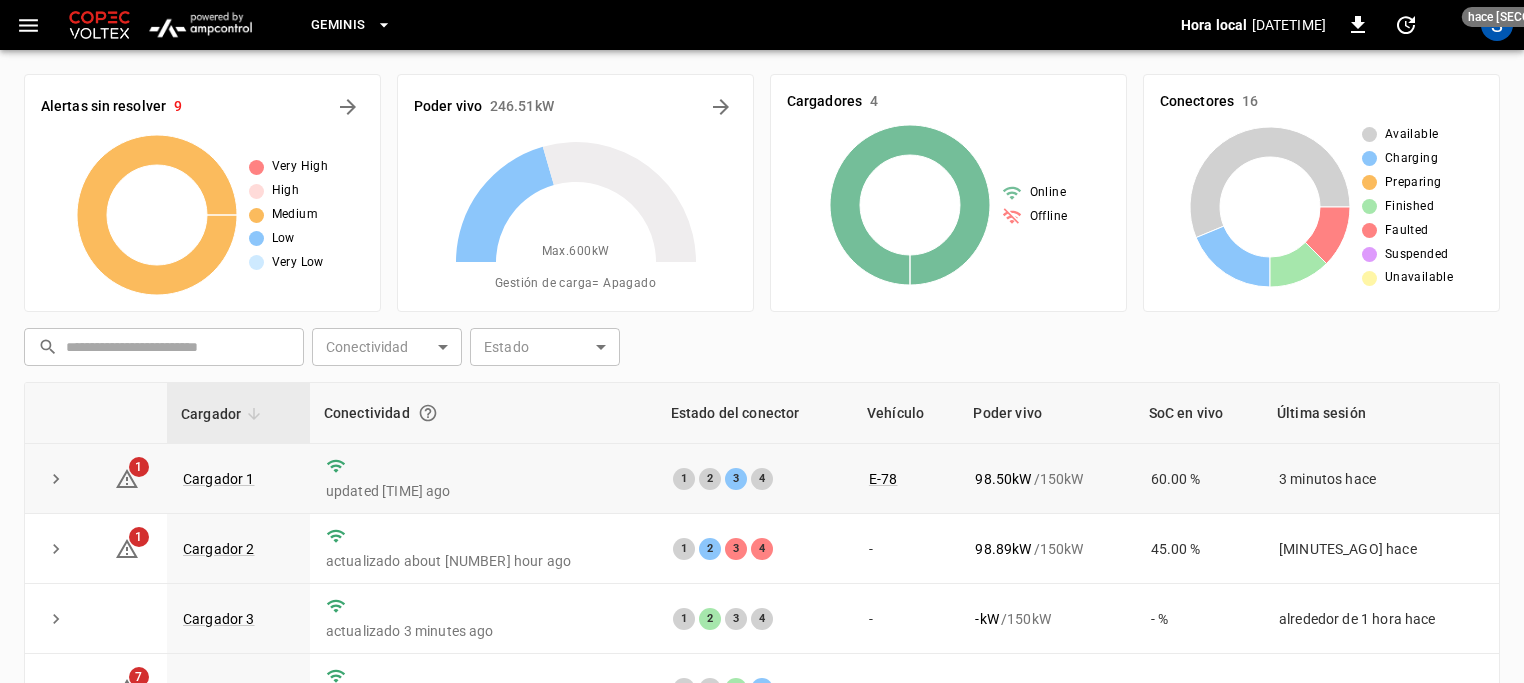 scroll, scrollTop: 200, scrollLeft: 0, axis: vertical 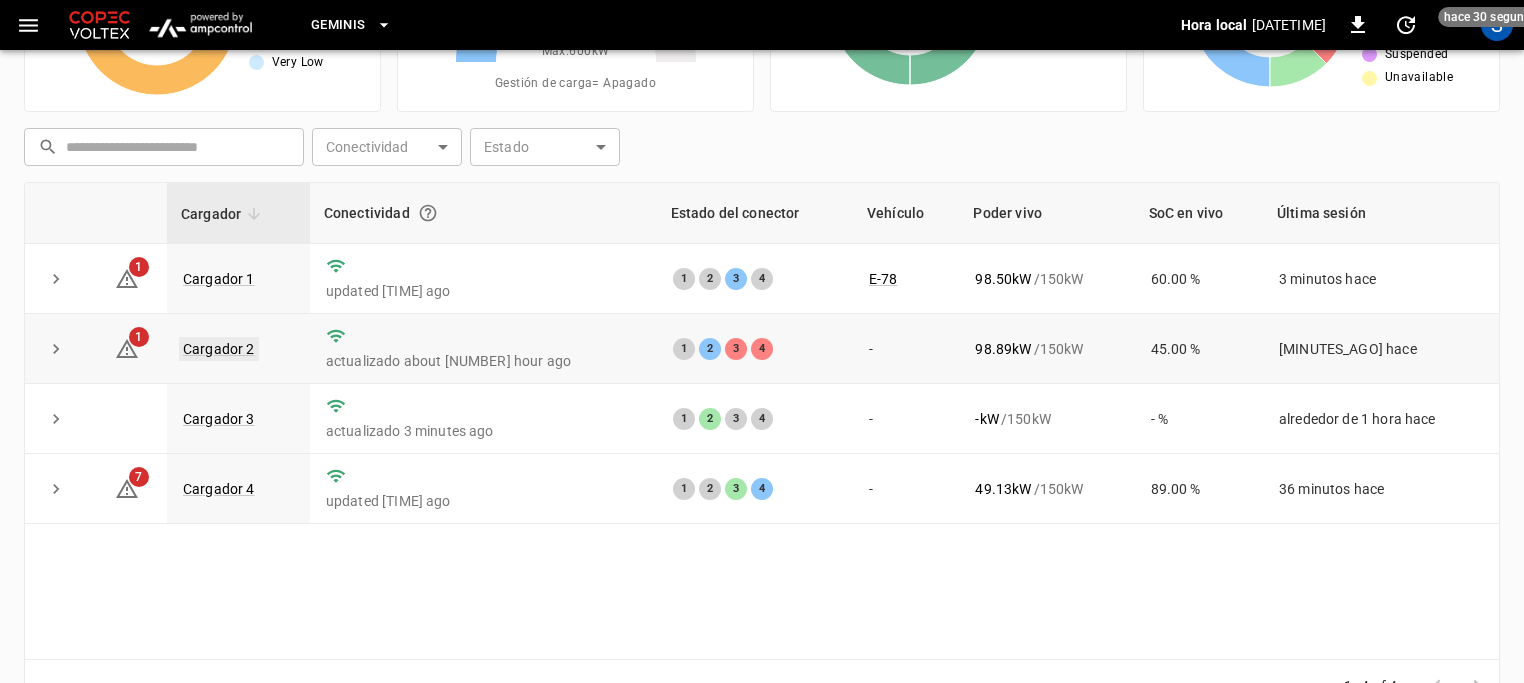 click on "Cargador 2" at bounding box center (219, 349) 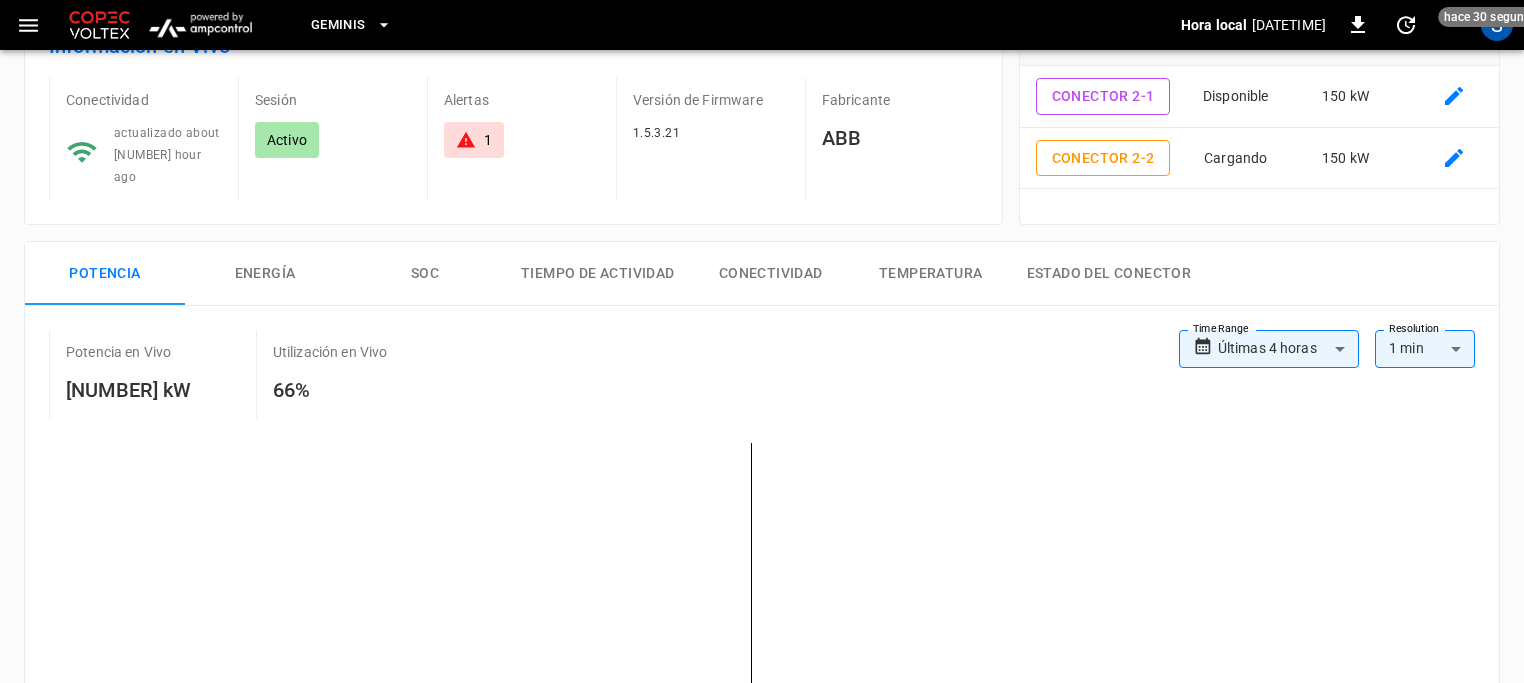 scroll, scrollTop: 0, scrollLeft: 0, axis: both 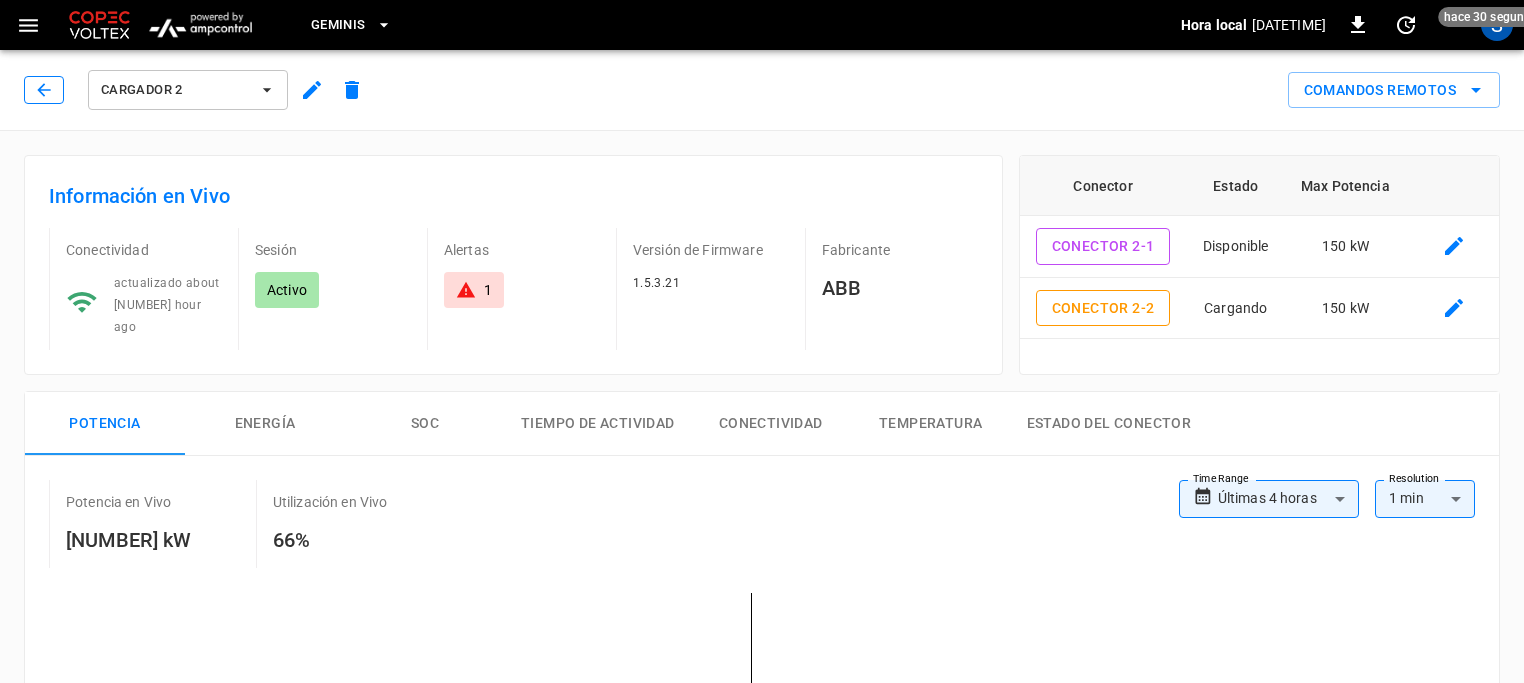 click at bounding box center (44, 90) 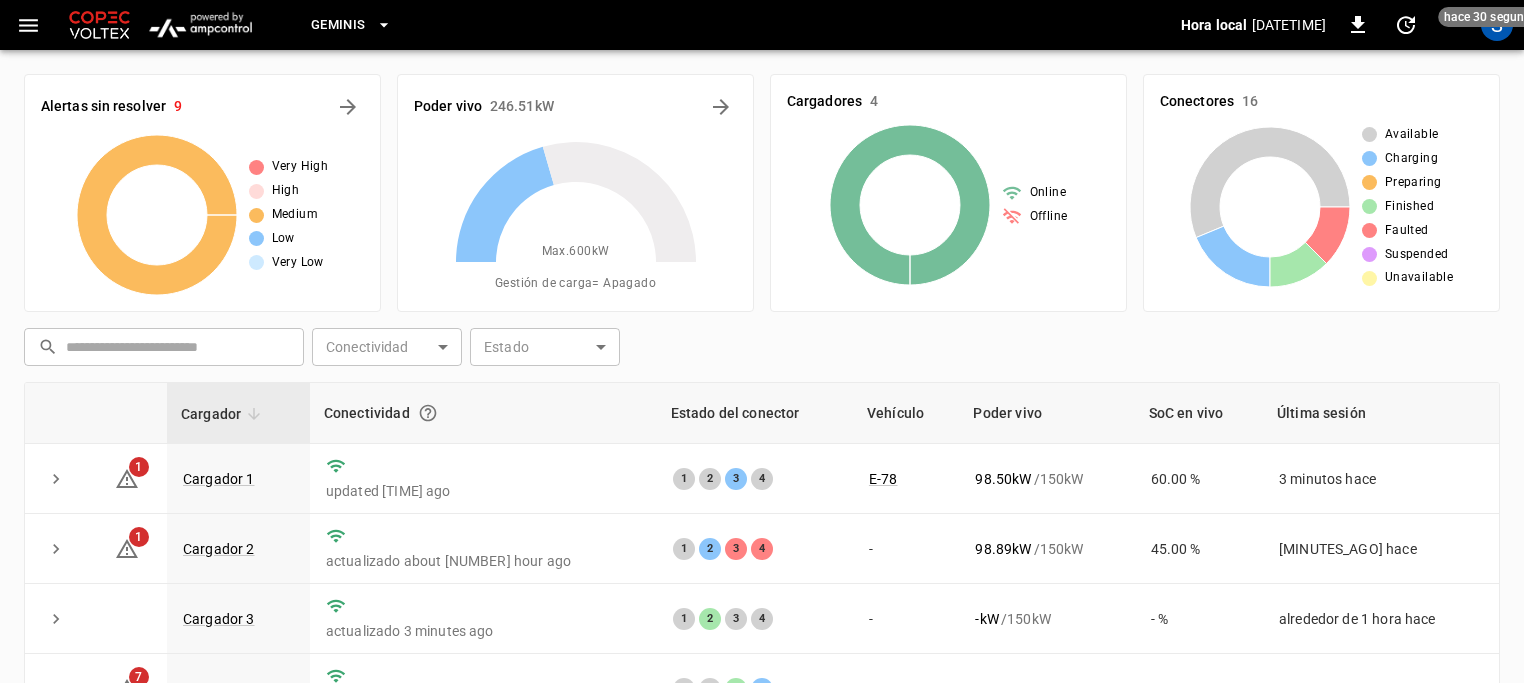 scroll, scrollTop: 200, scrollLeft: 0, axis: vertical 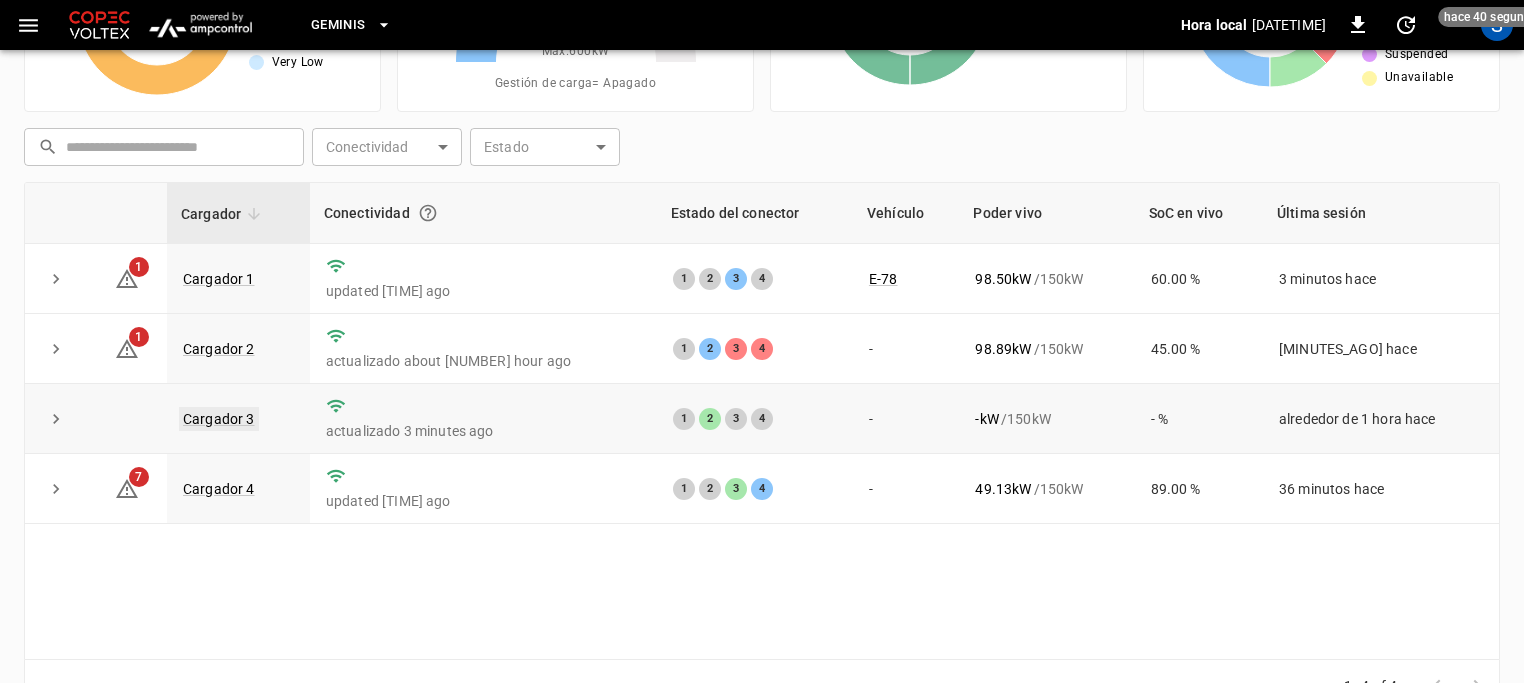 click on "Cargador 3" at bounding box center (219, 419) 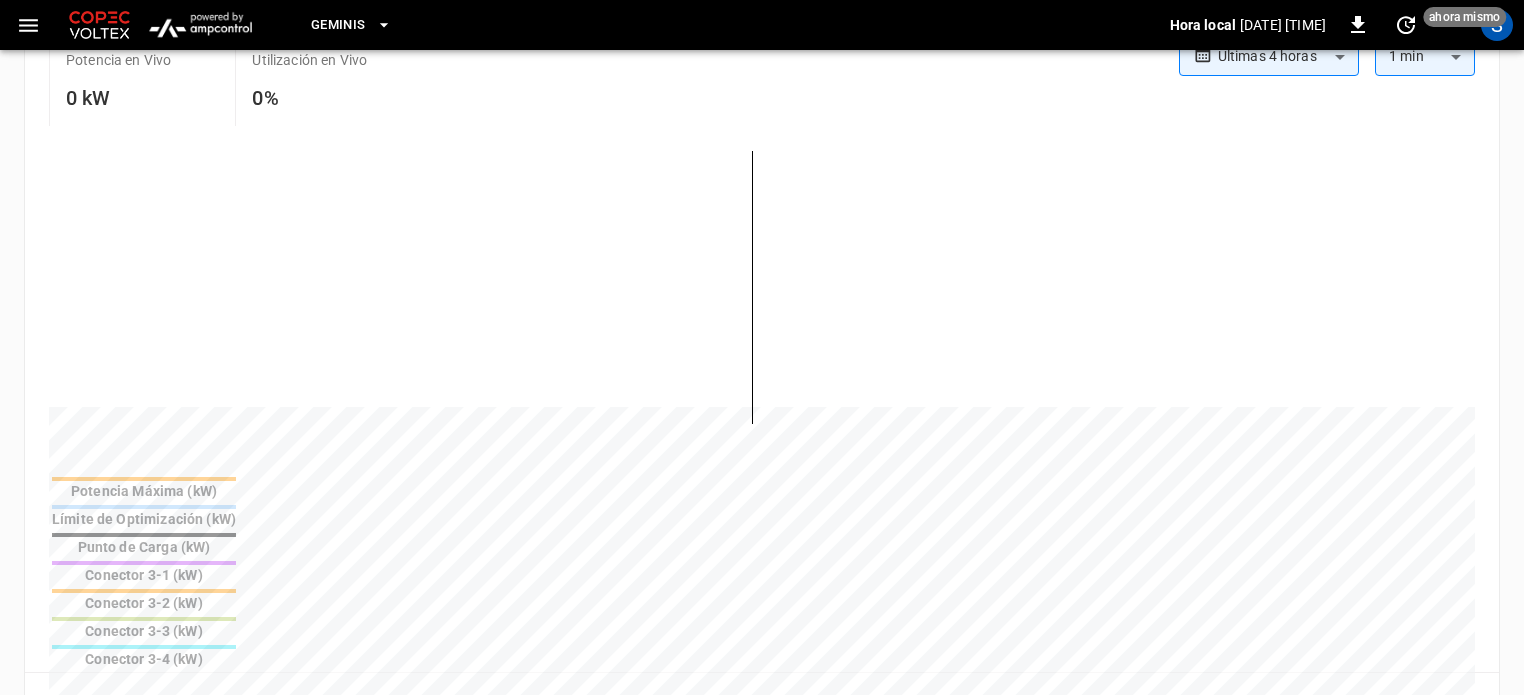 scroll, scrollTop: 200, scrollLeft: 0, axis: vertical 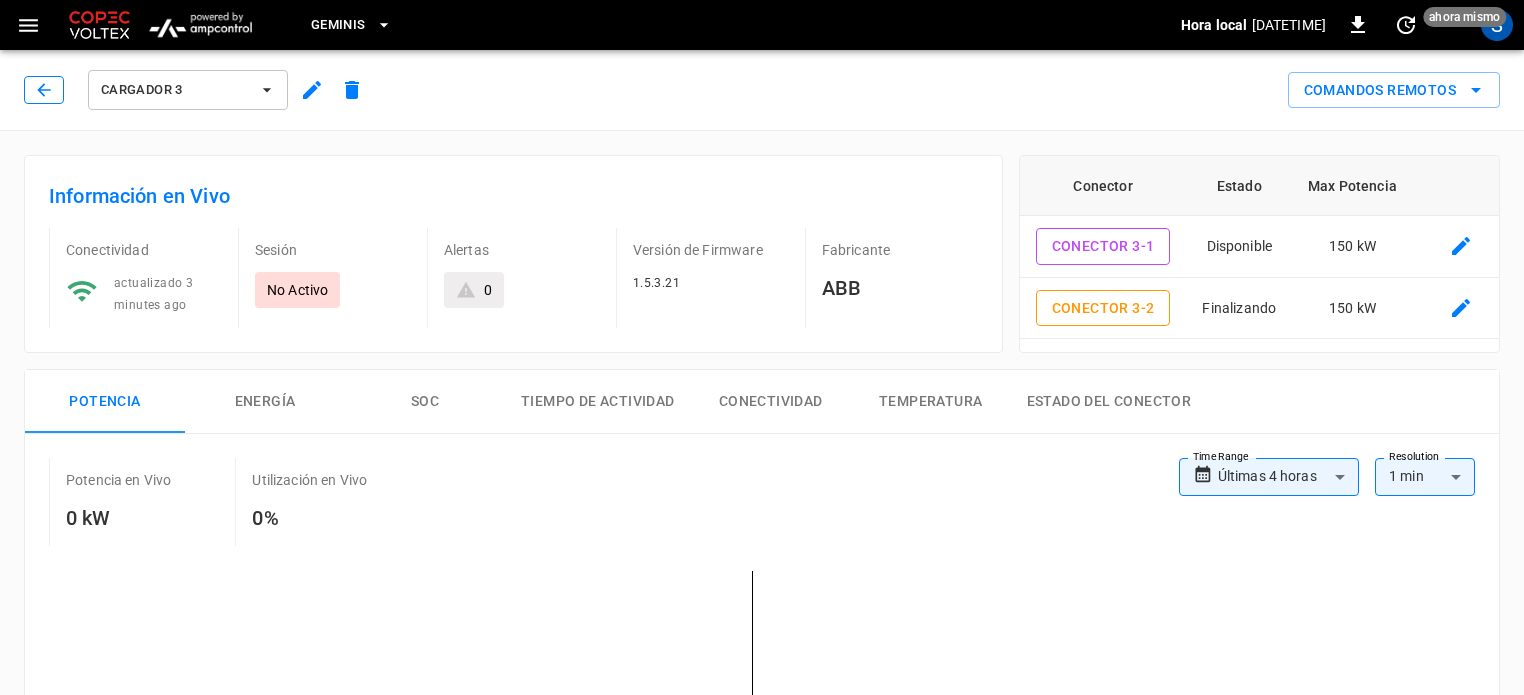 click at bounding box center [44, 90] 